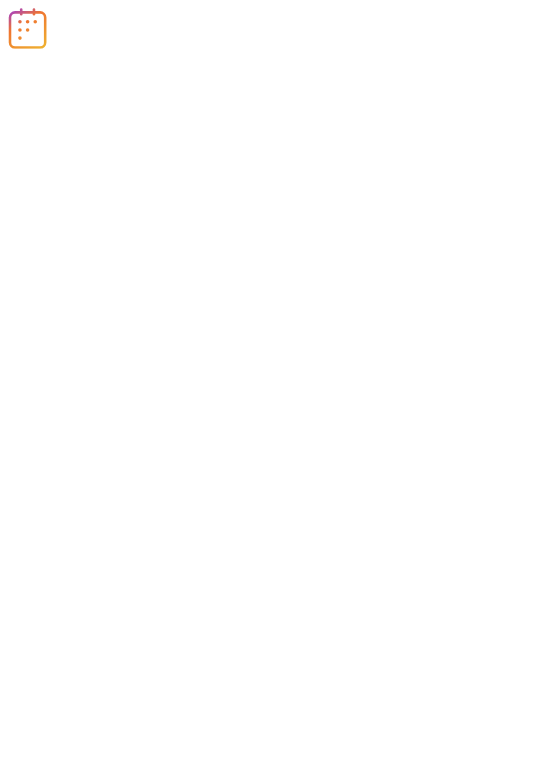 scroll, scrollTop: 0, scrollLeft: 0, axis: both 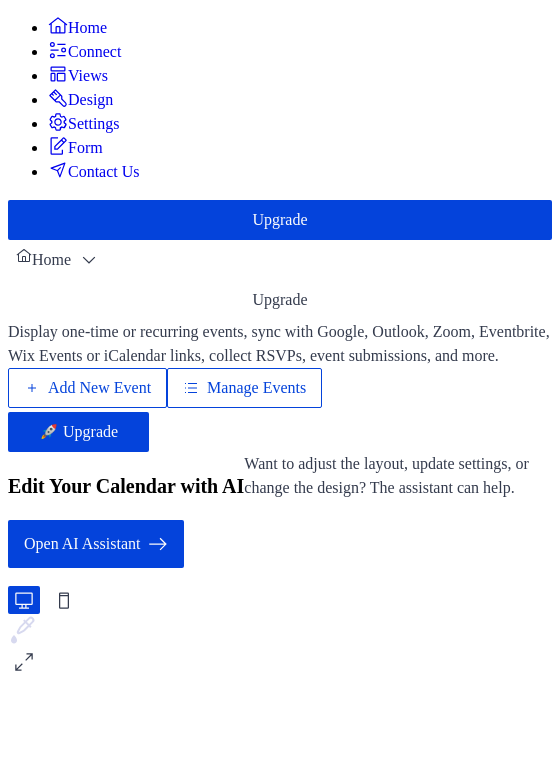click on "Add New Event" at bounding box center [99, 388] 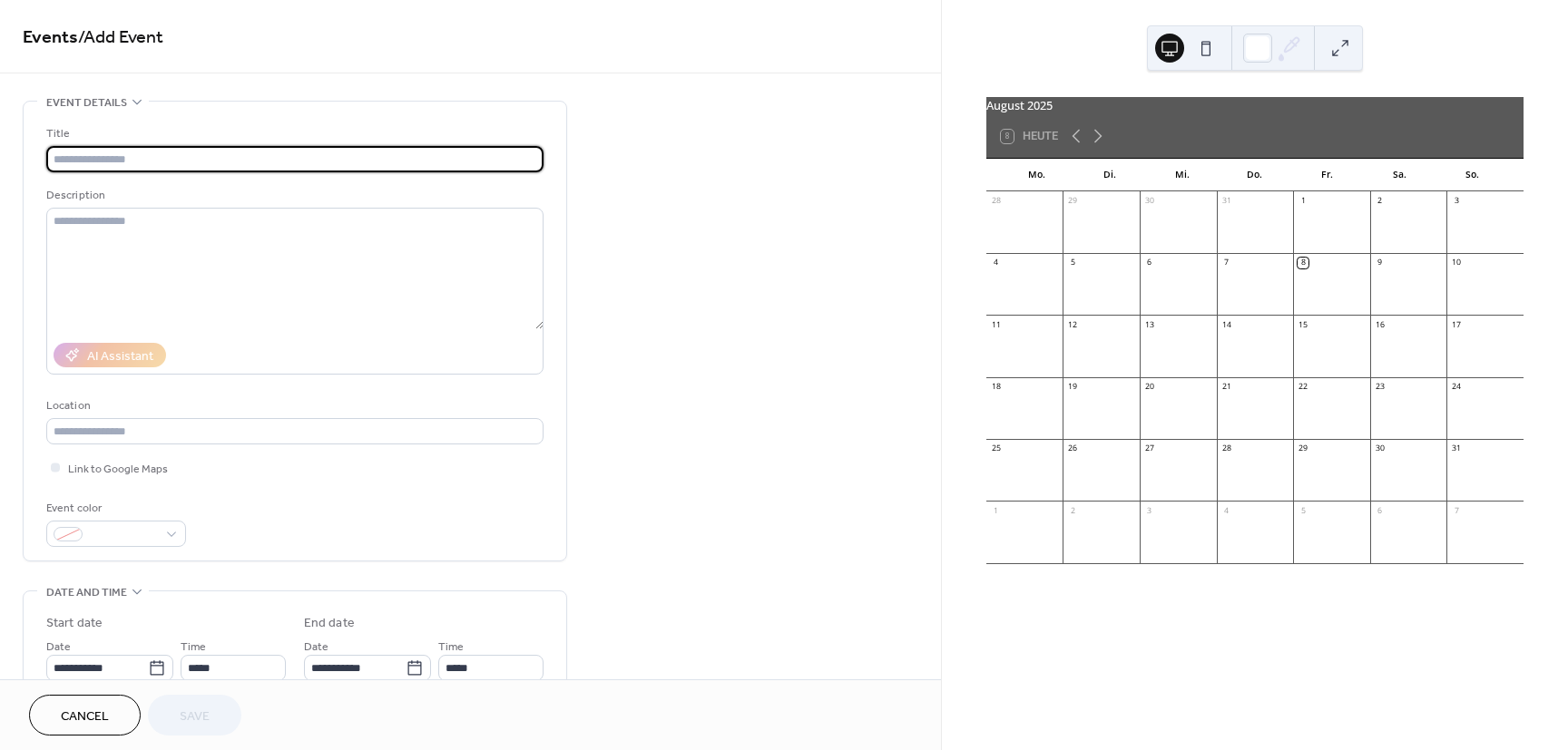 scroll, scrollTop: 0, scrollLeft: 0, axis: both 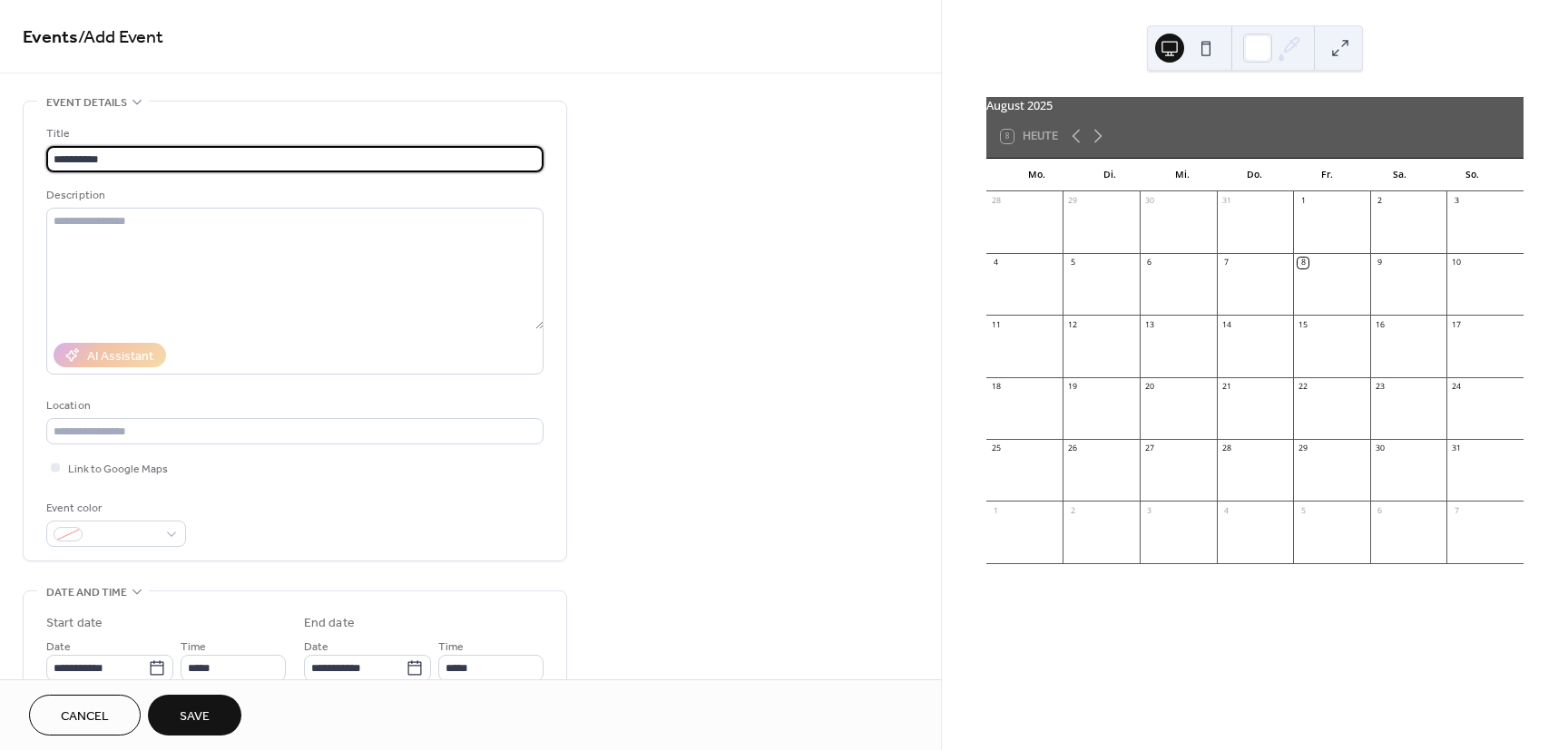 type on "**********" 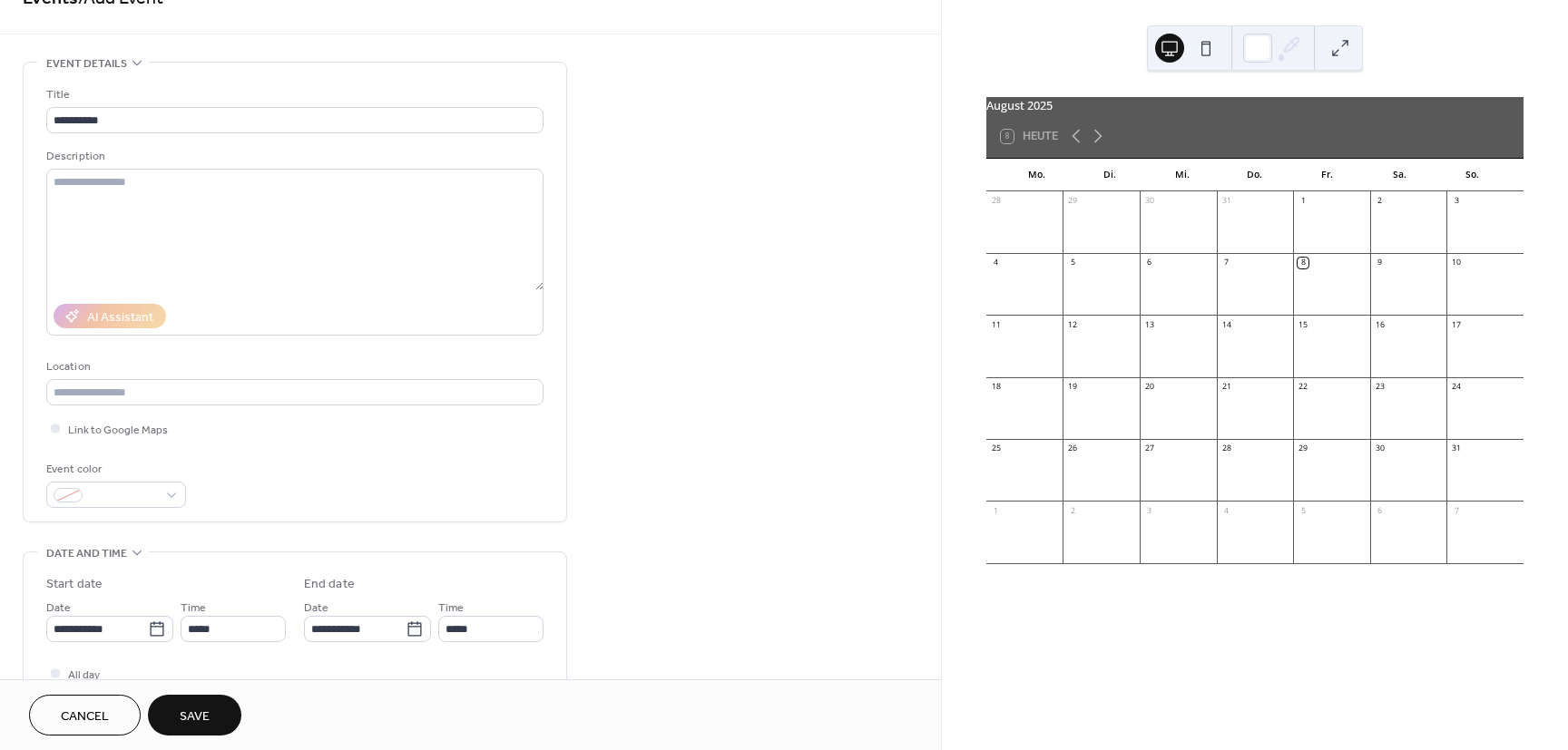 scroll, scrollTop: 54, scrollLeft: 0, axis: vertical 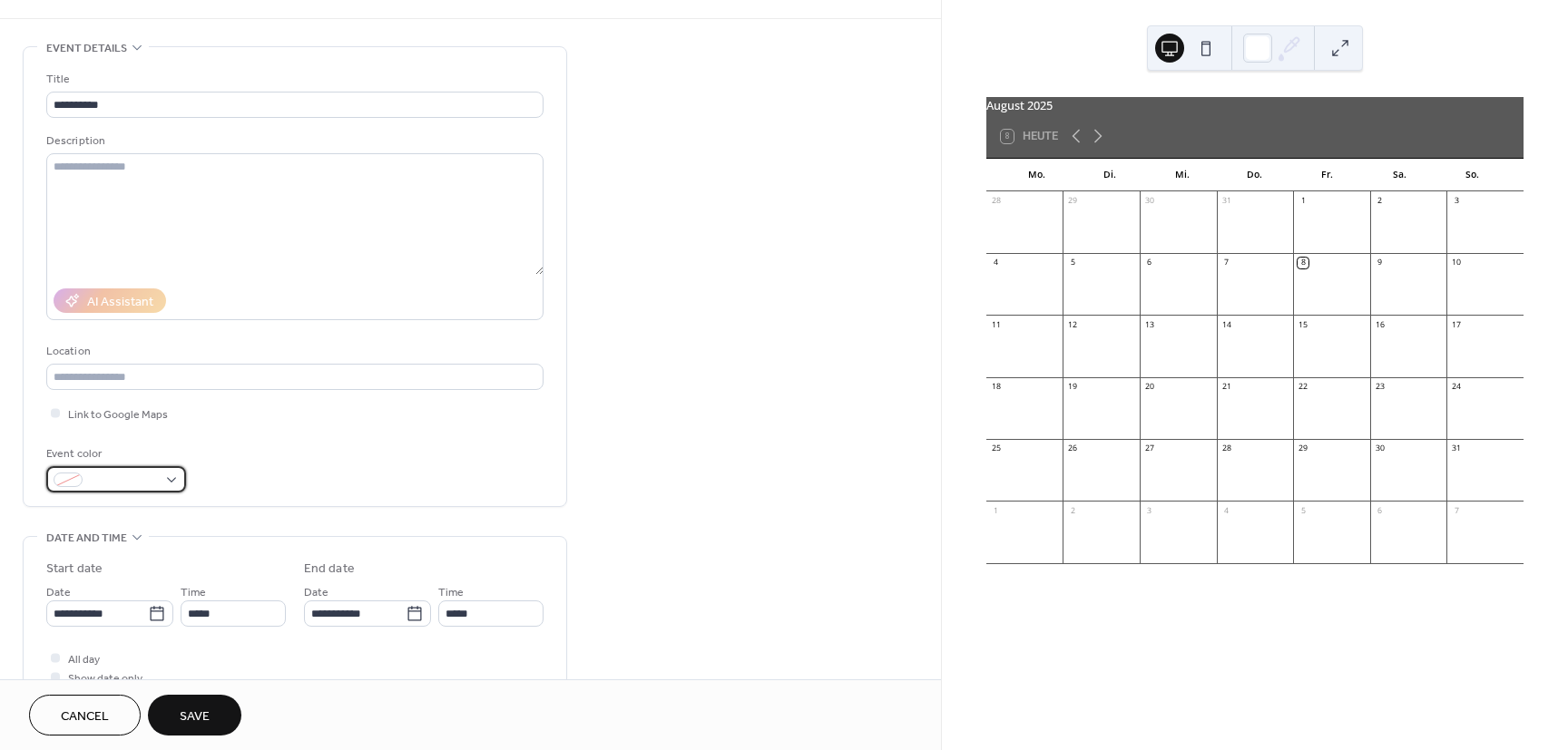 click at bounding box center (123, 481) 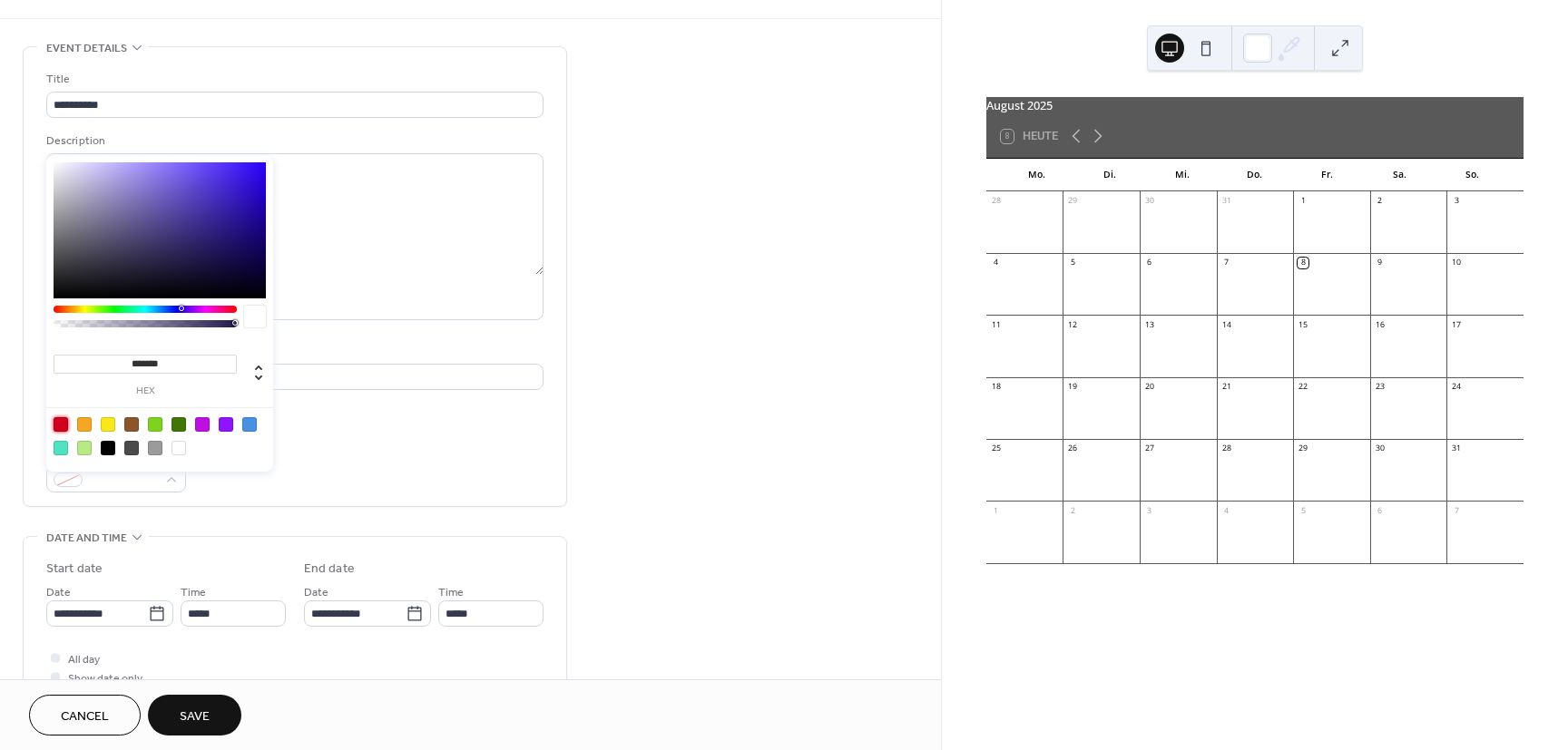 click at bounding box center (61, 424) 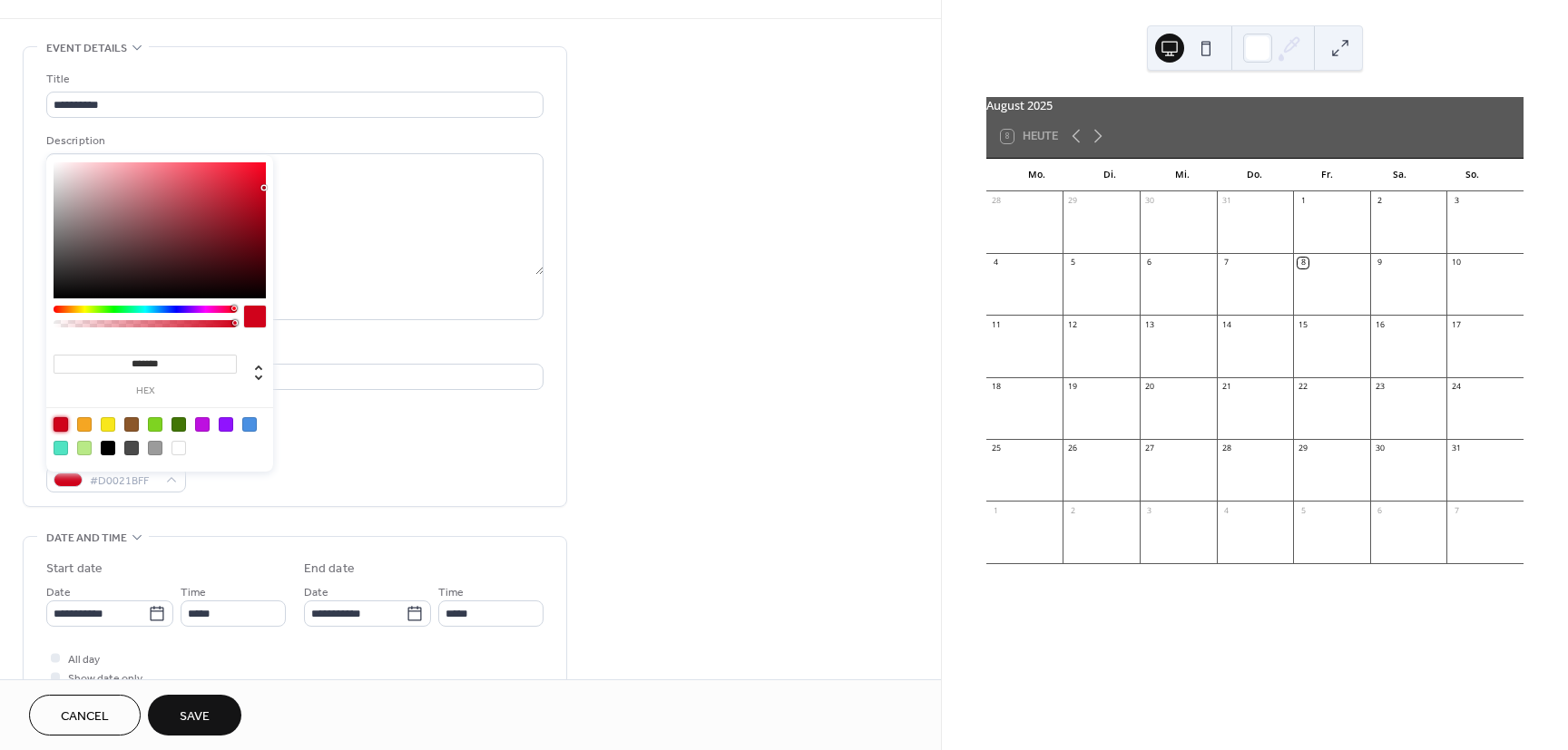 click on "Event color #D0021BFF" at bounding box center (295, 468) 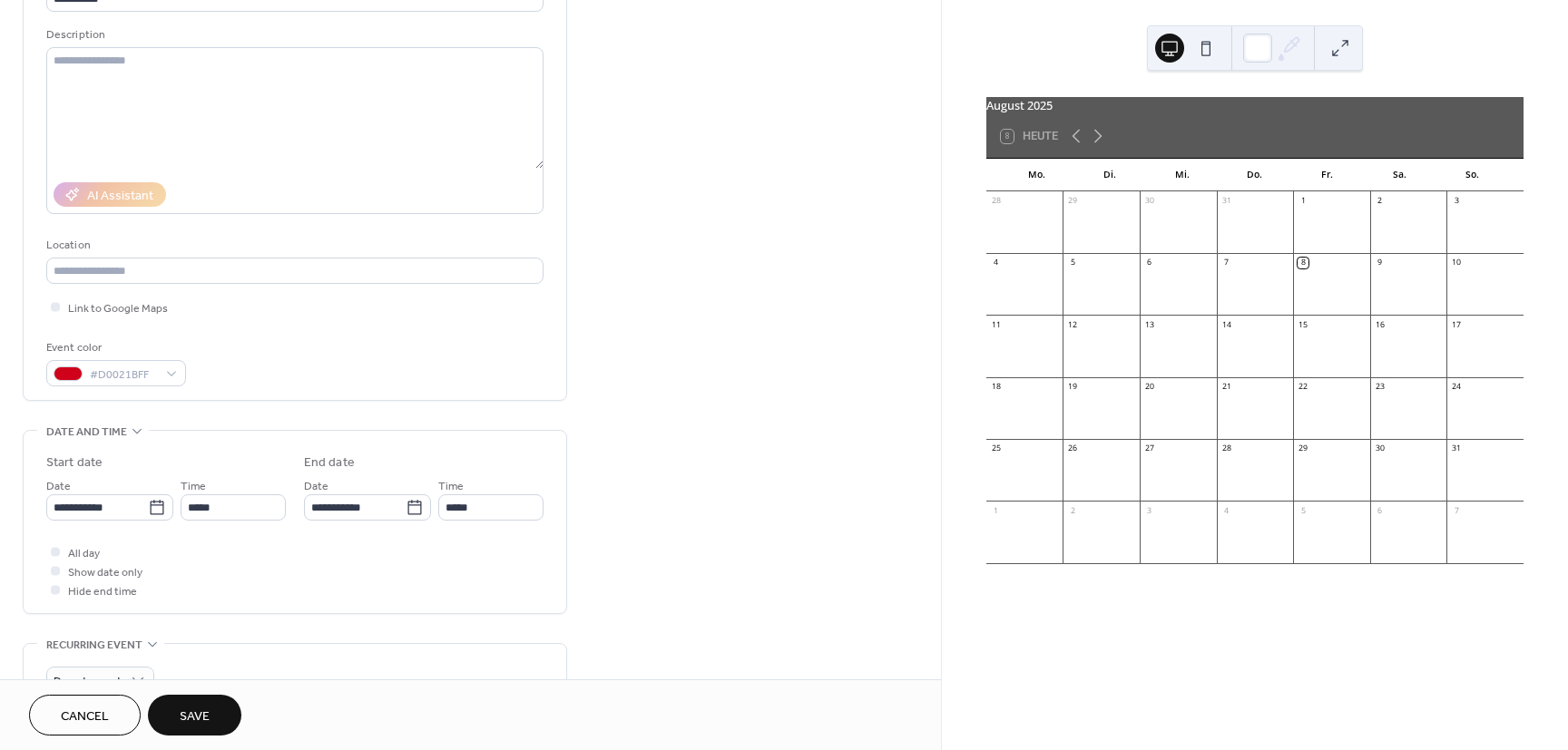 scroll, scrollTop: 163, scrollLeft: 0, axis: vertical 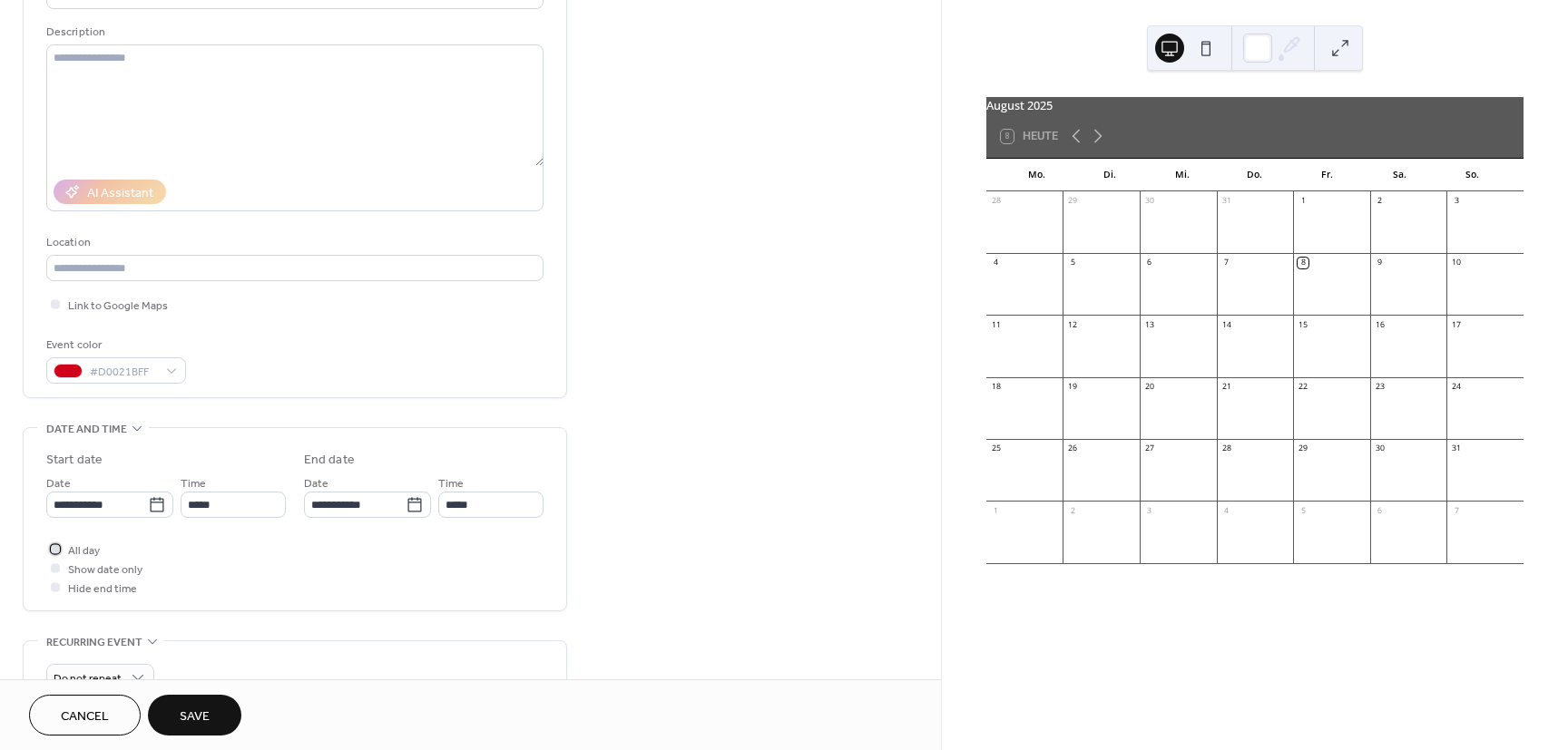 click on "All day" at bounding box center (83, 550) 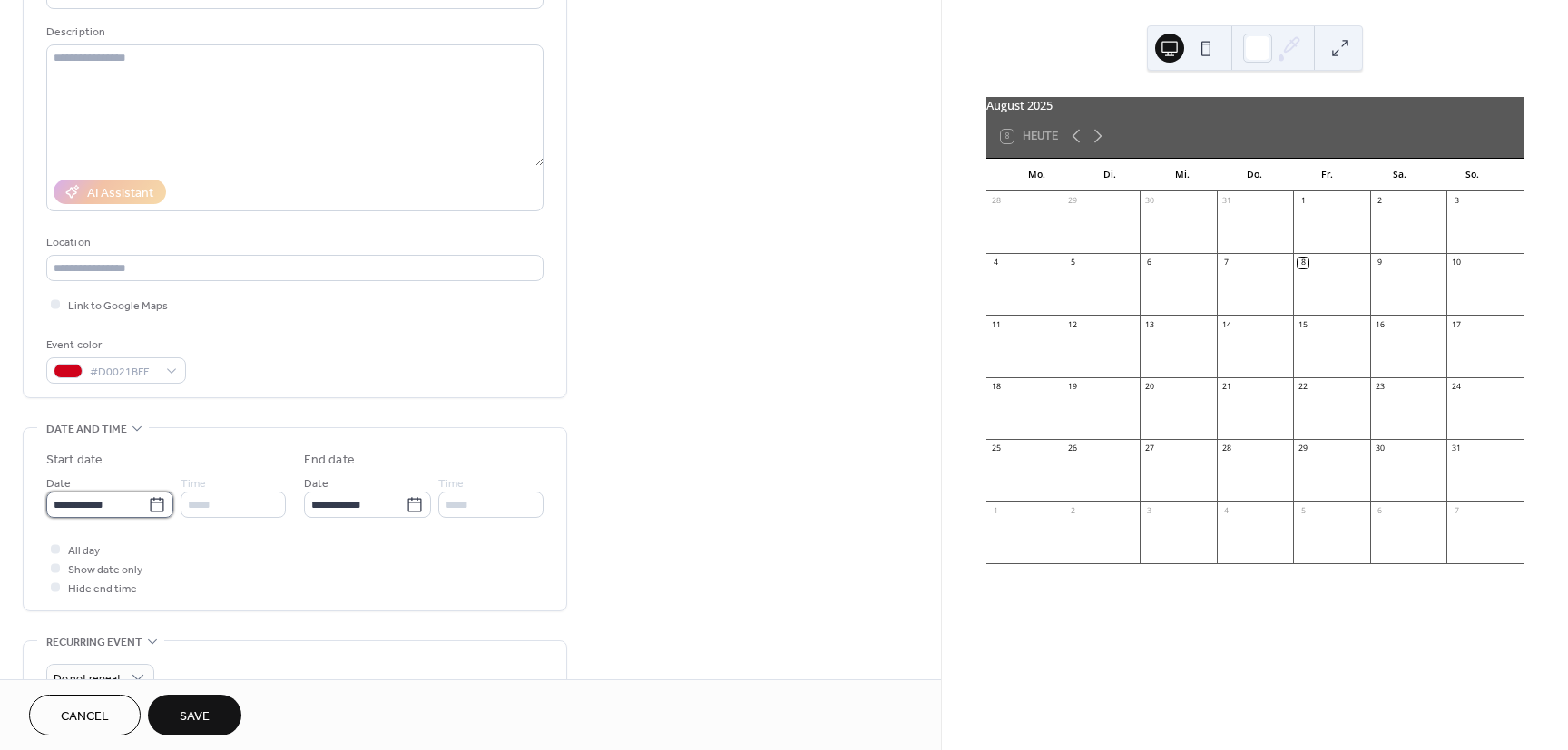click on "**********" at bounding box center [97, 504] 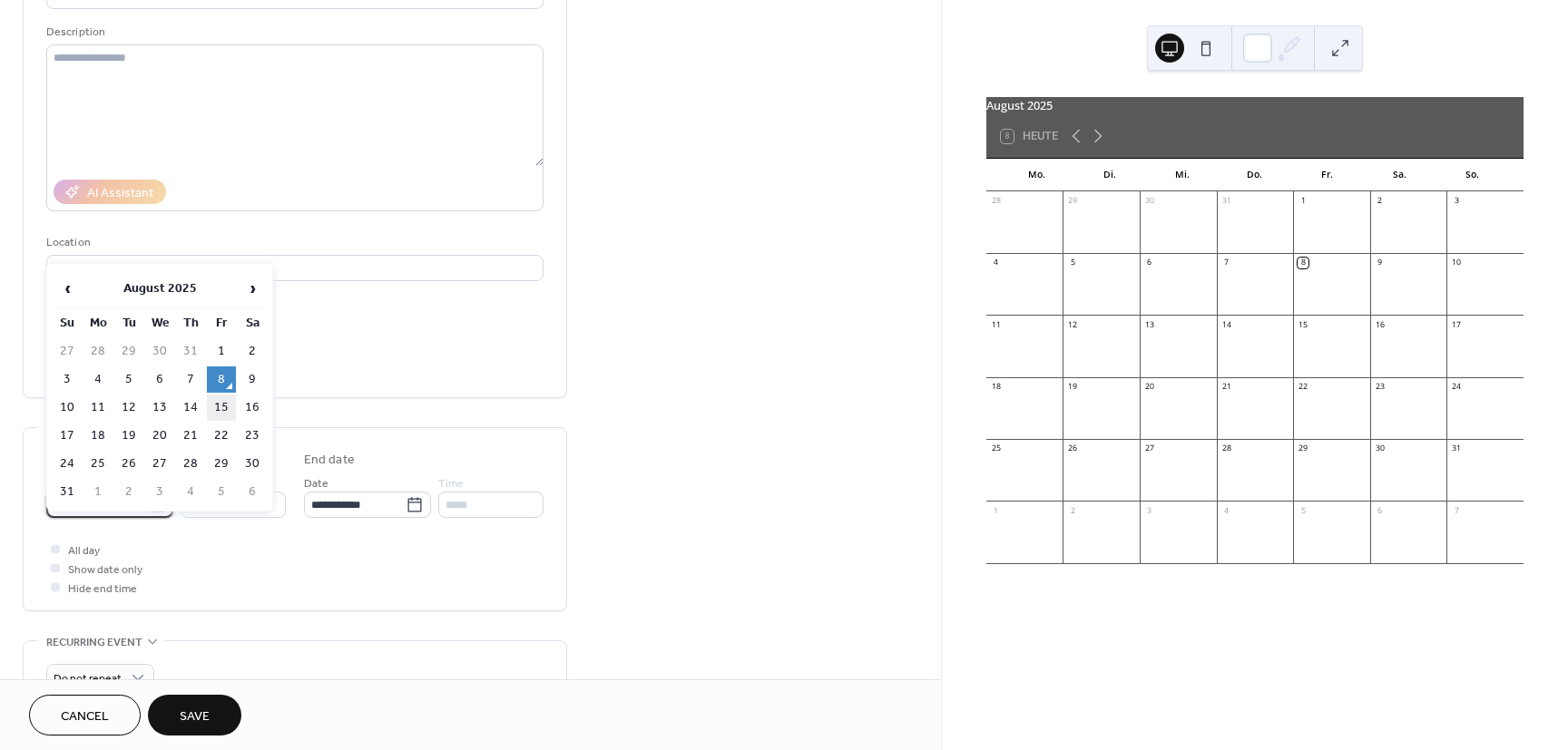 click on "15" at bounding box center (221, 407) 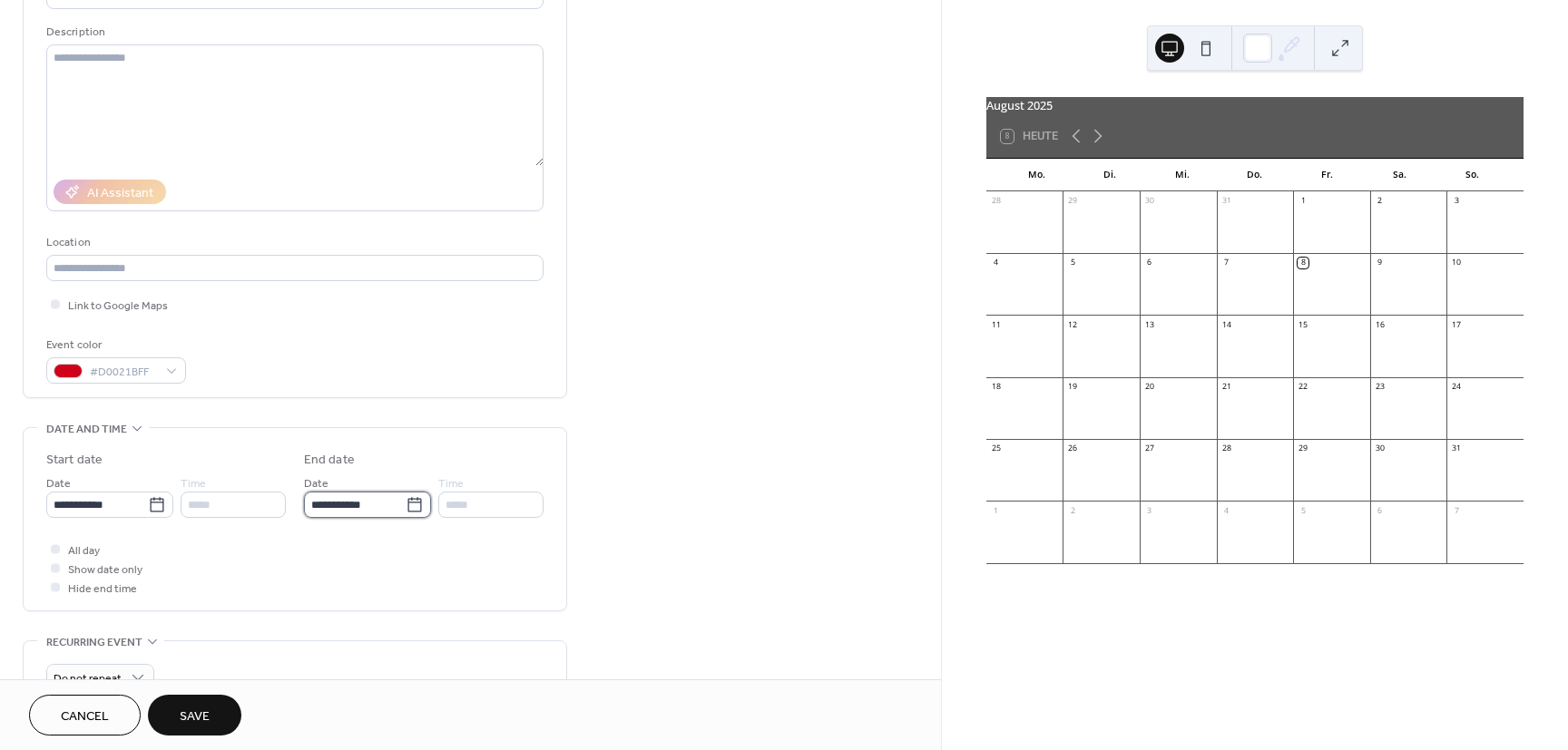 click on "**********" at bounding box center [355, 504] 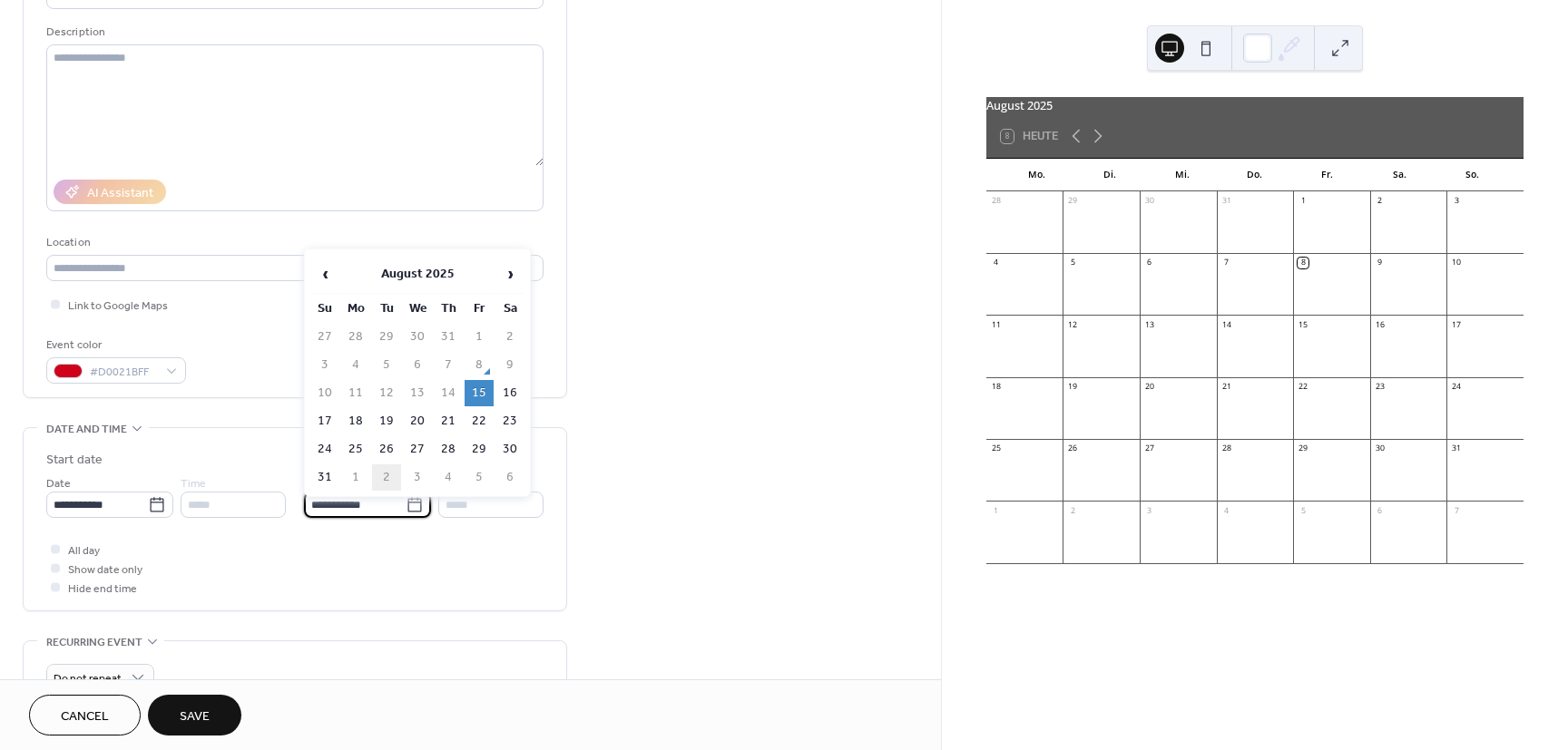 click on "2" at bounding box center (387, 477) 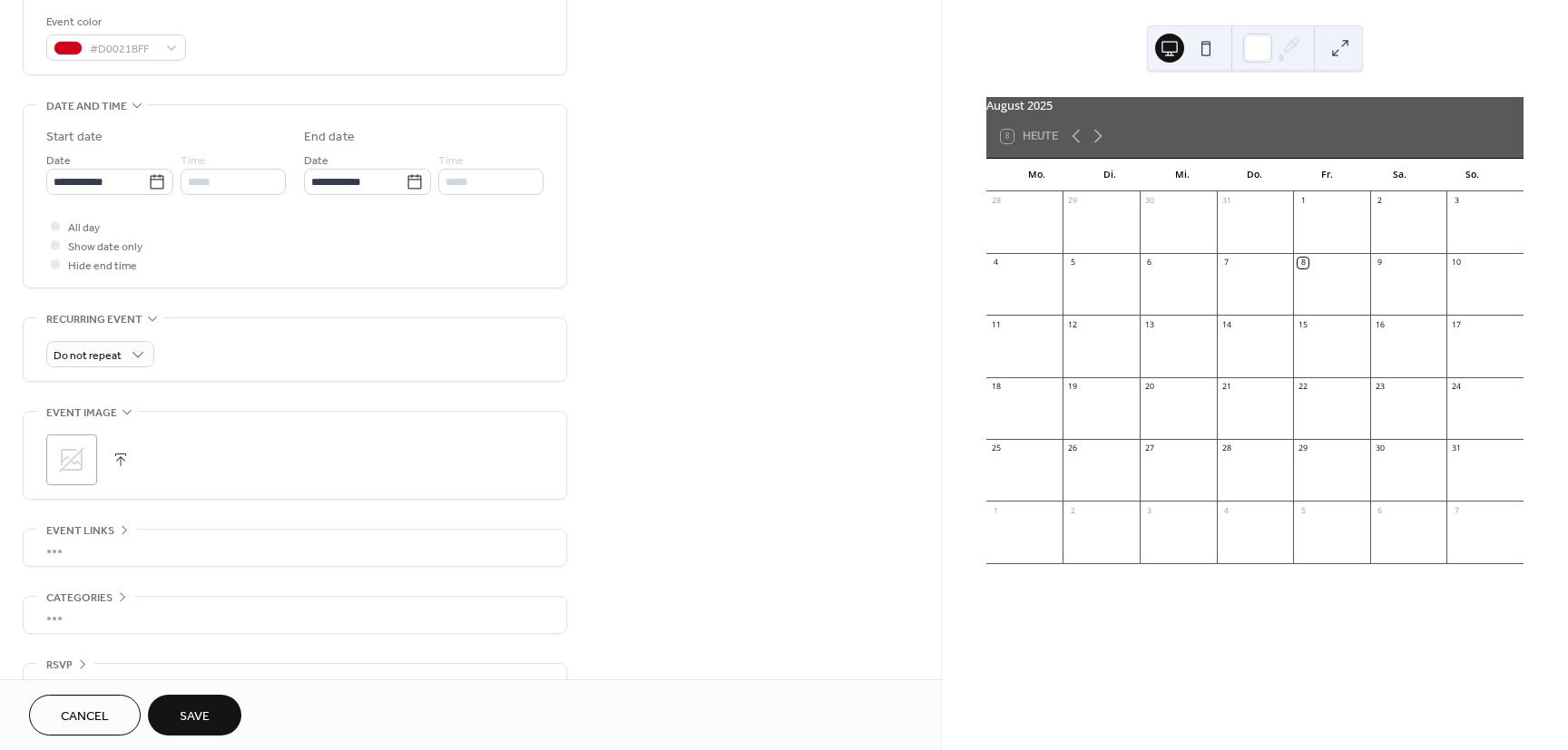 scroll, scrollTop: 533, scrollLeft: 0, axis: vertical 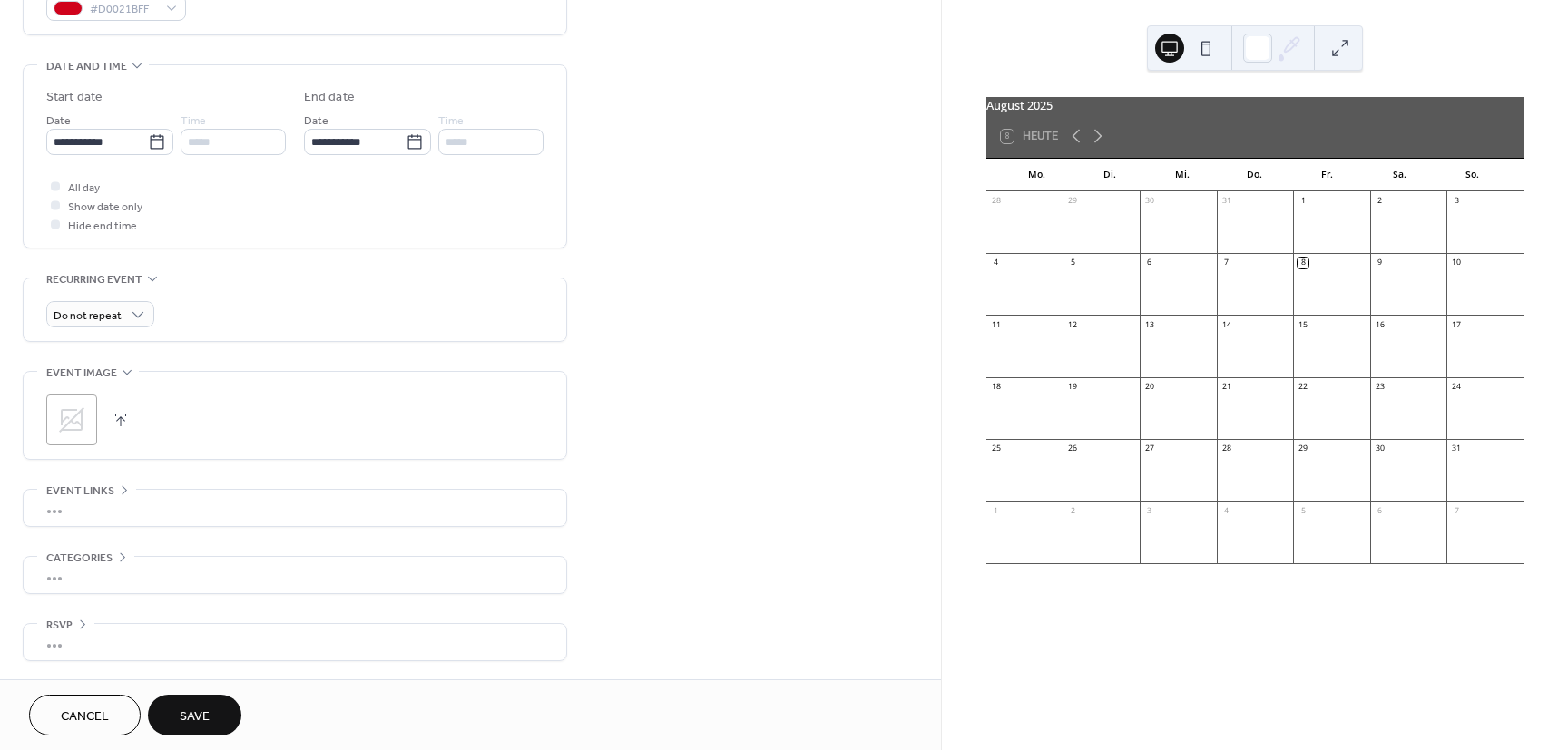 click on "Save" at bounding box center [194, 716] 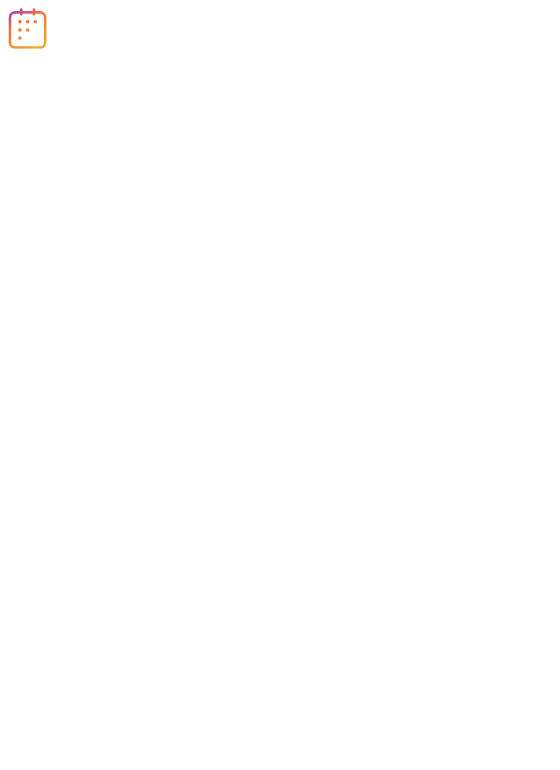 scroll, scrollTop: 0, scrollLeft: 0, axis: both 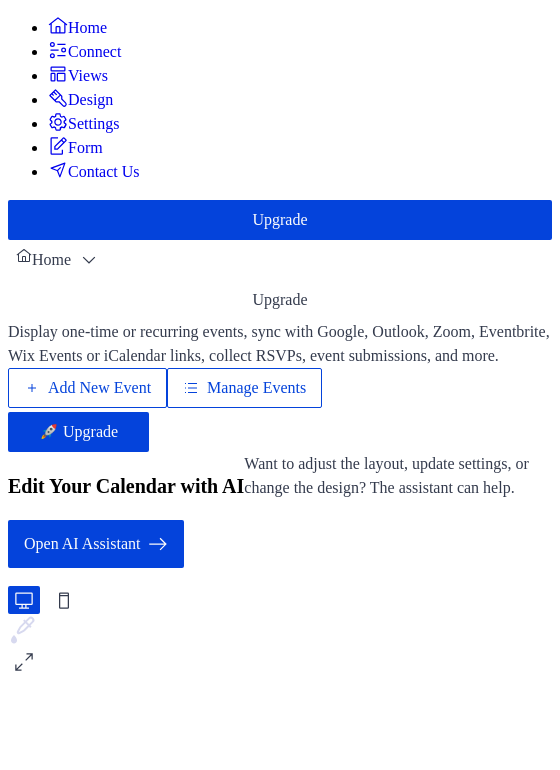 click on "Connect" at bounding box center (94, 52) 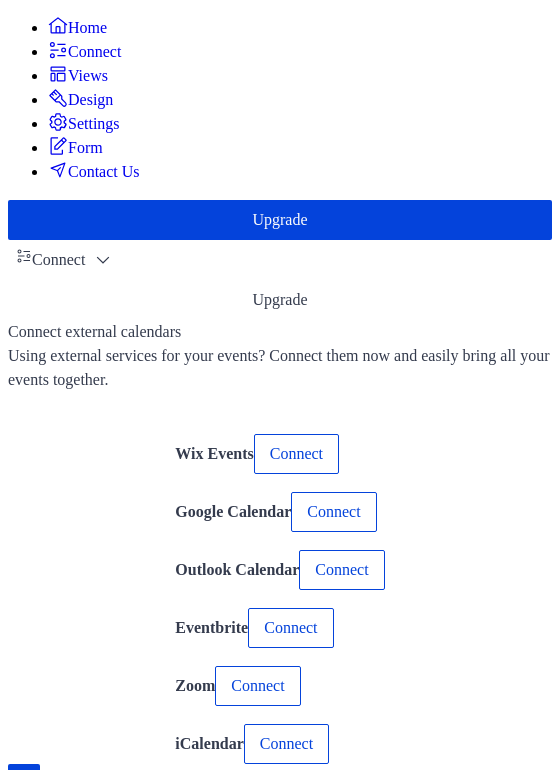click on "Views" at bounding box center (88, 76) 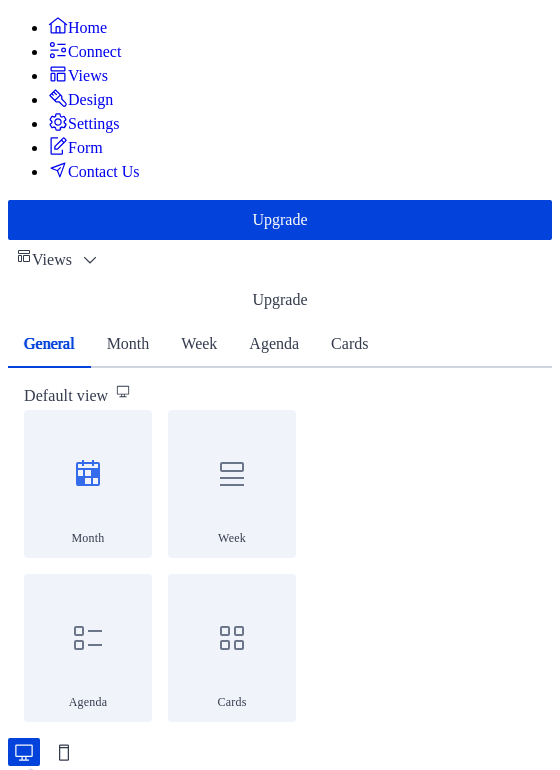 click on "Design" at bounding box center [90, 100] 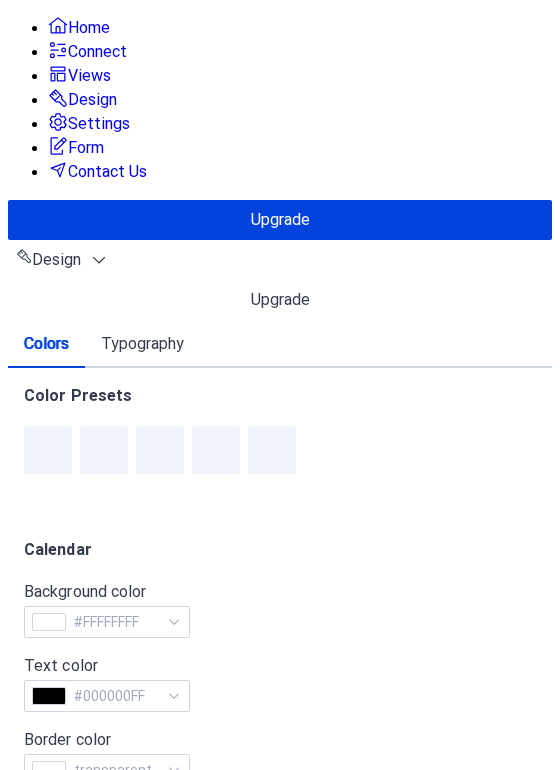click on "Settings" at bounding box center [99, 124] 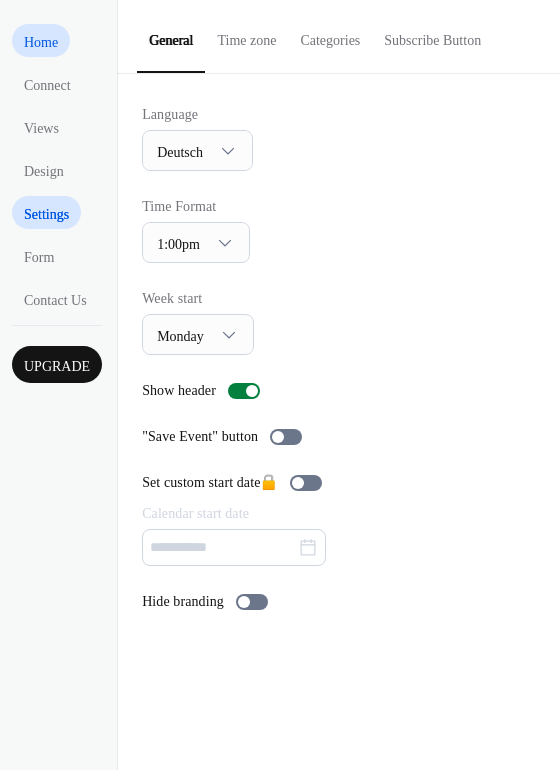 click on "Home" at bounding box center [41, 42] 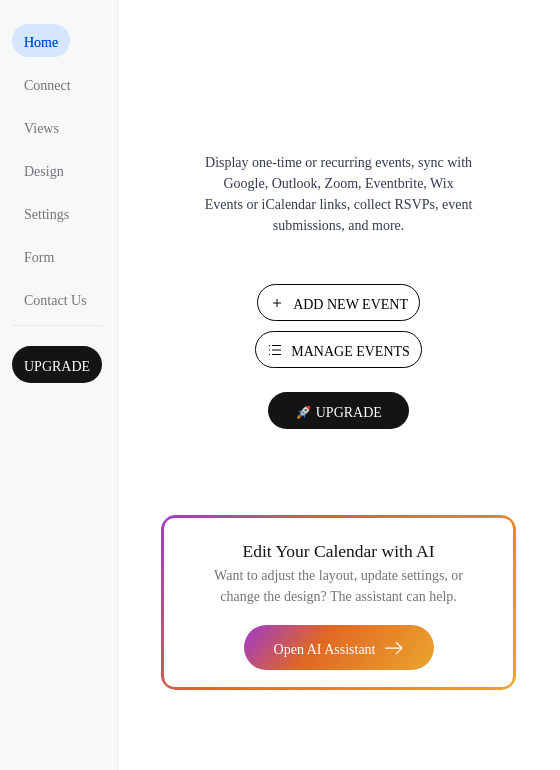 click on "Add New Event" at bounding box center [350, 304] 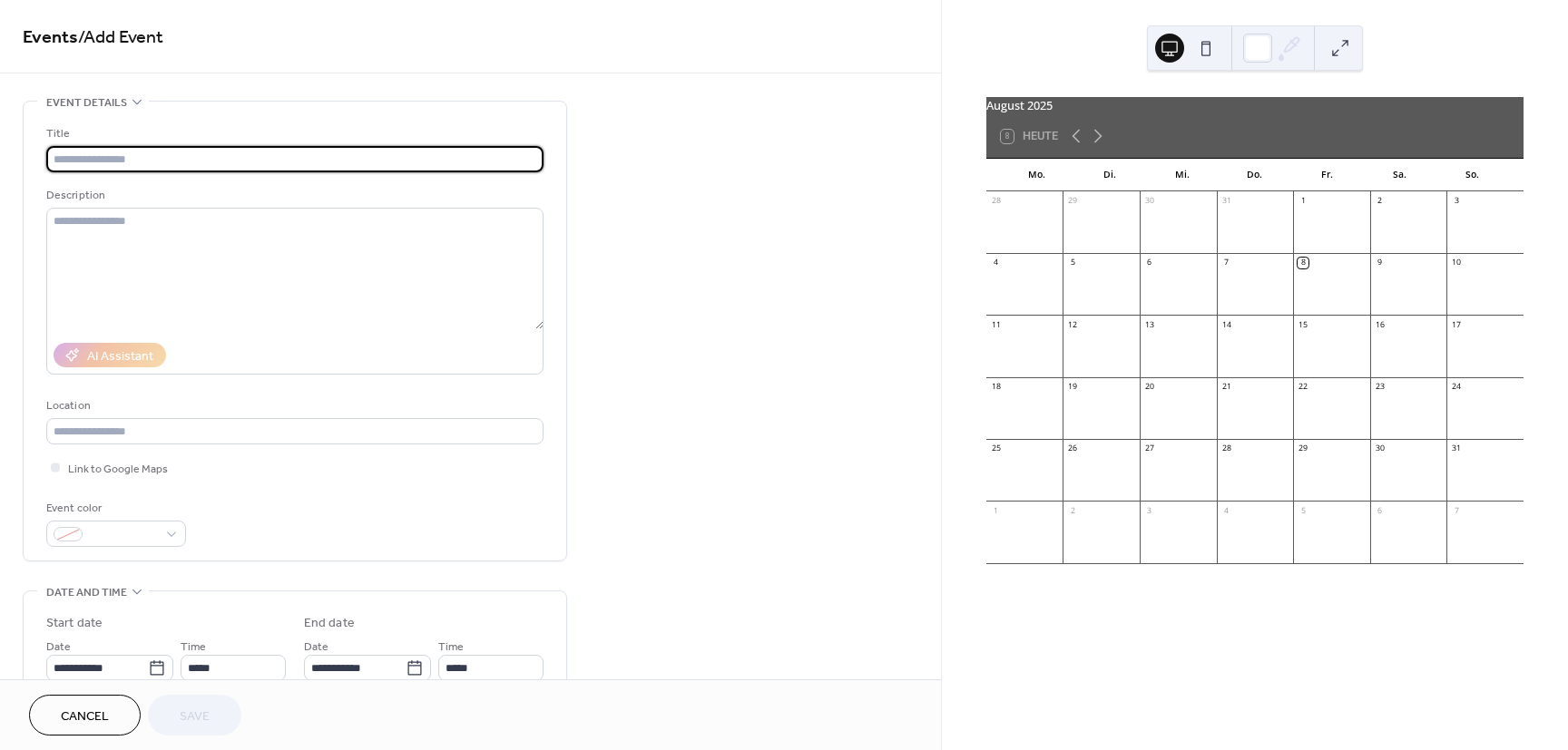 scroll, scrollTop: 0, scrollLeft: 0, axis: both 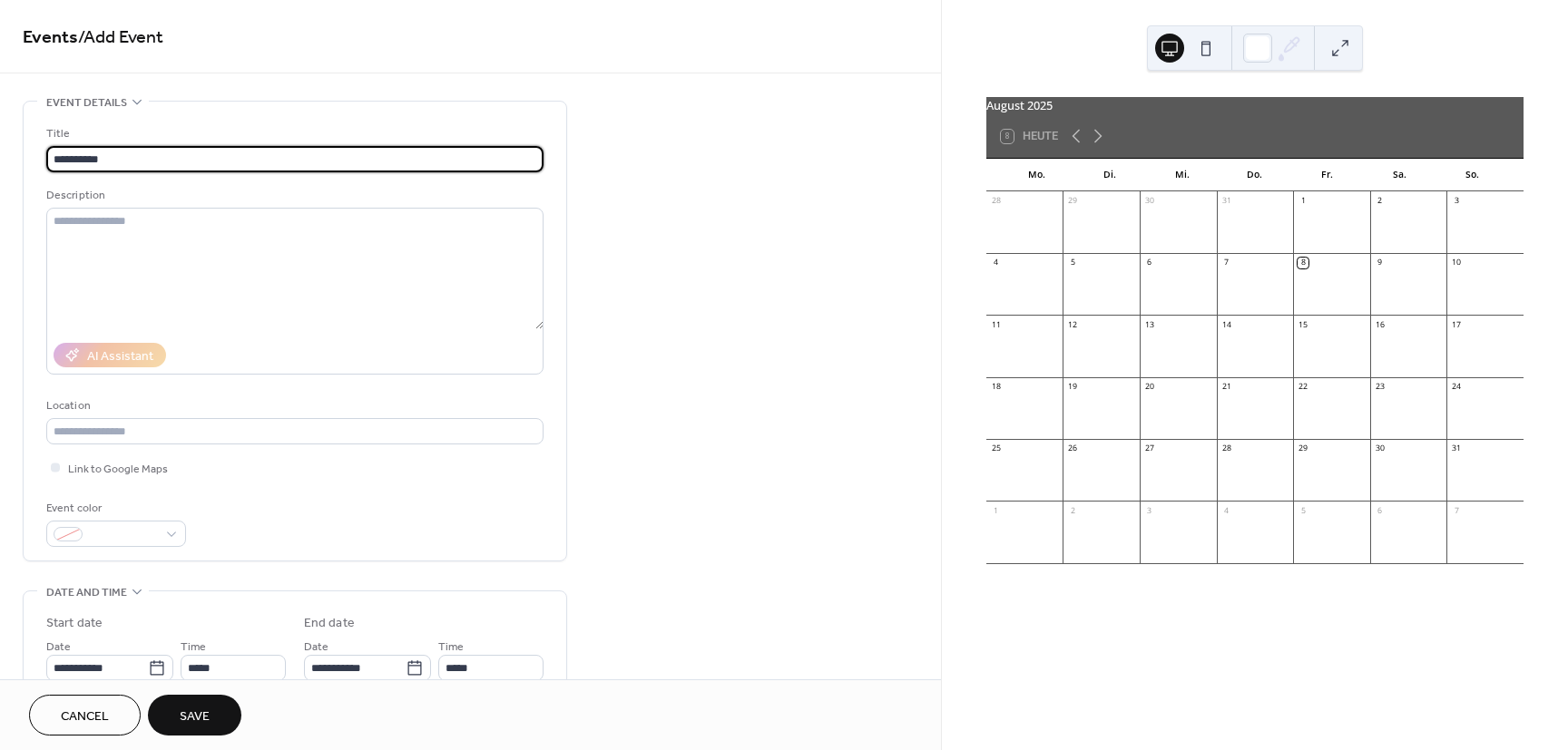 type on "**********" 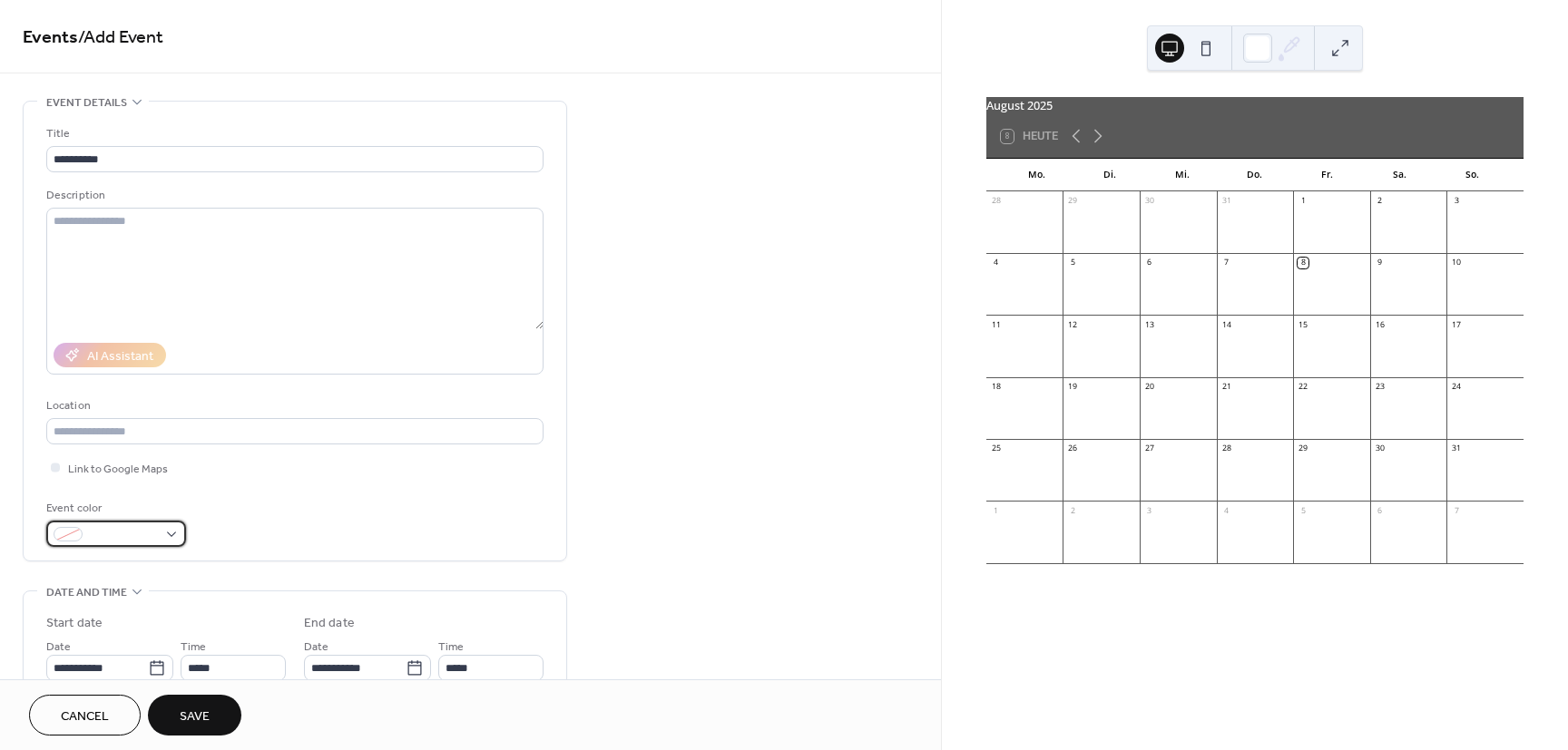 click at bounding box center [123, 535] 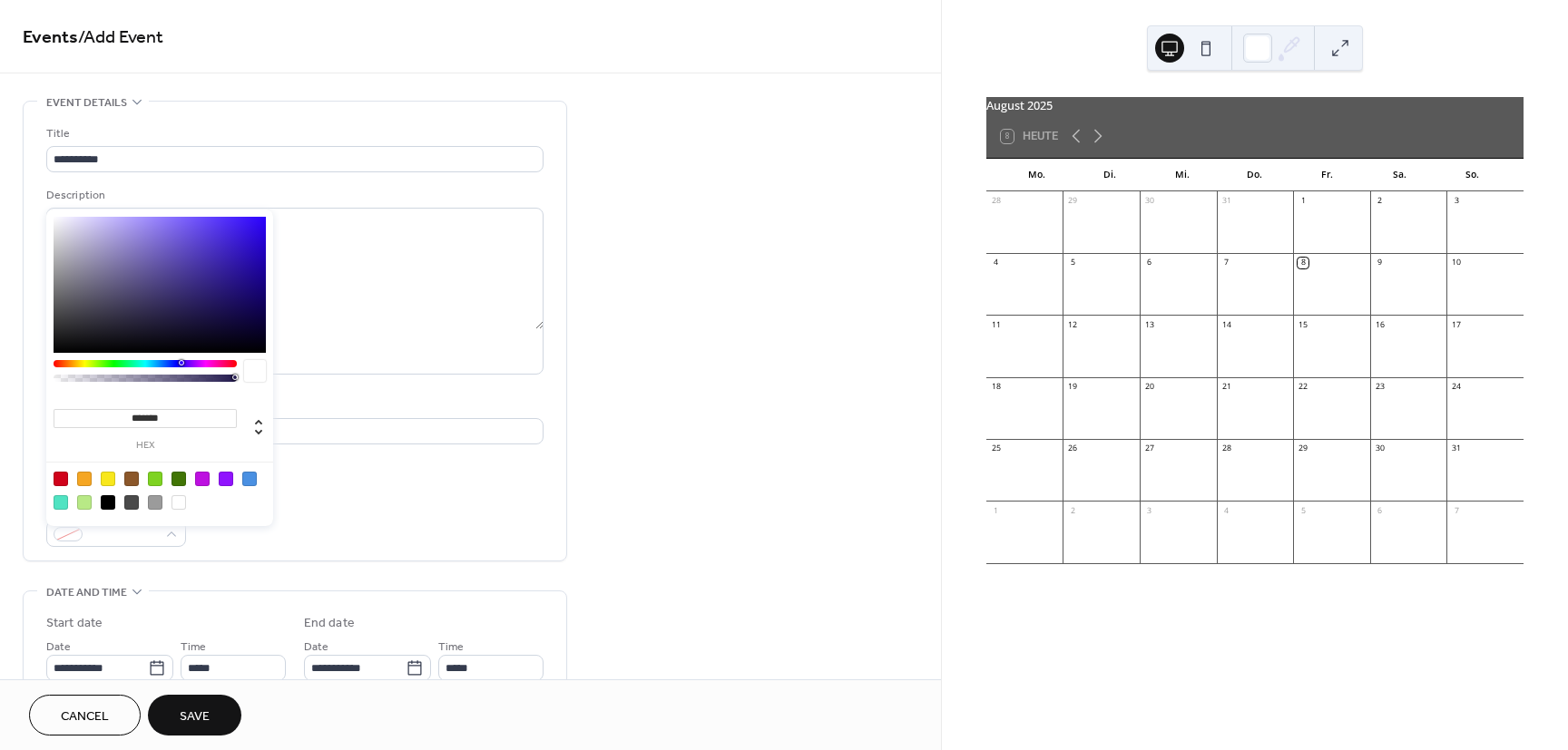 click at bounding box center [61, 479] 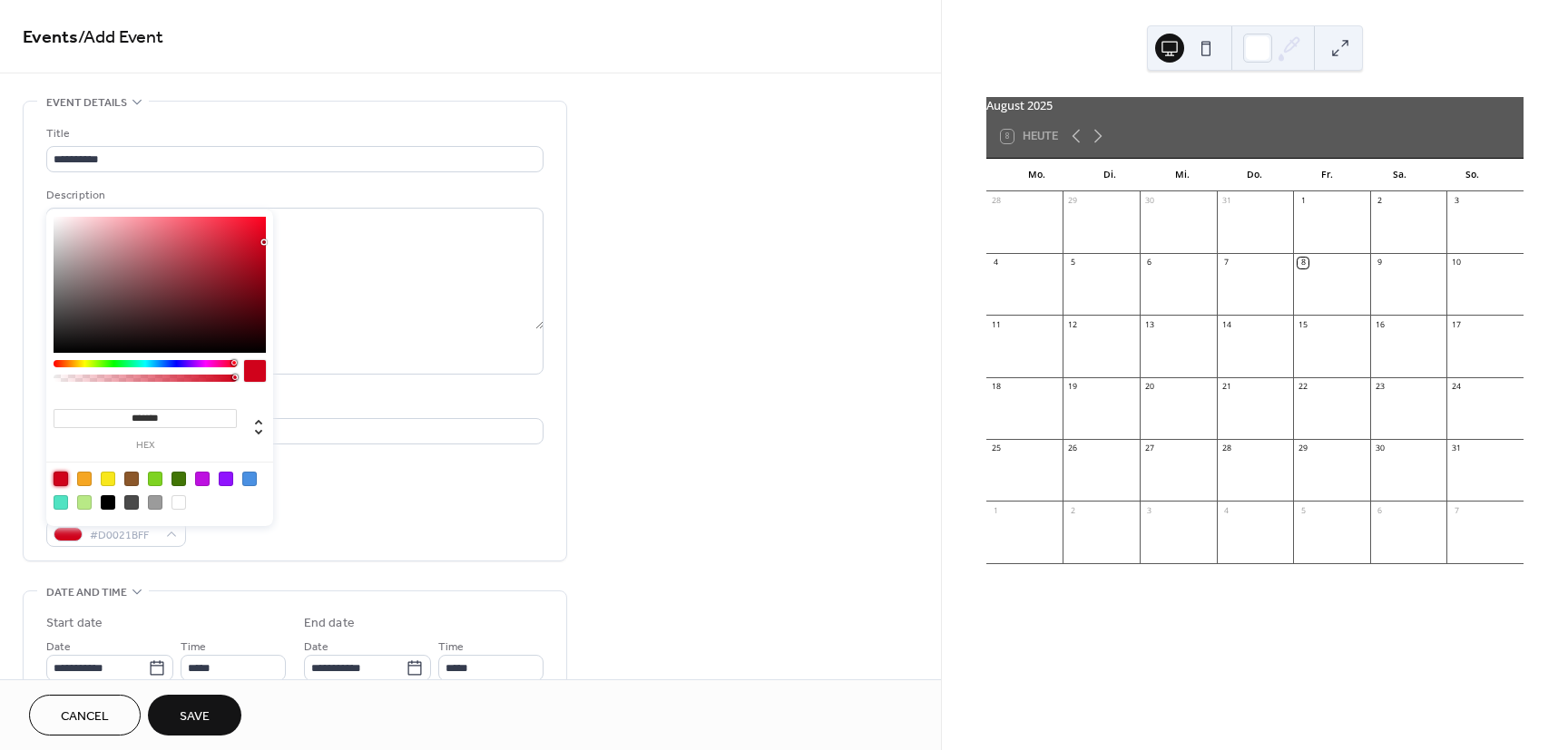 type on "*******" 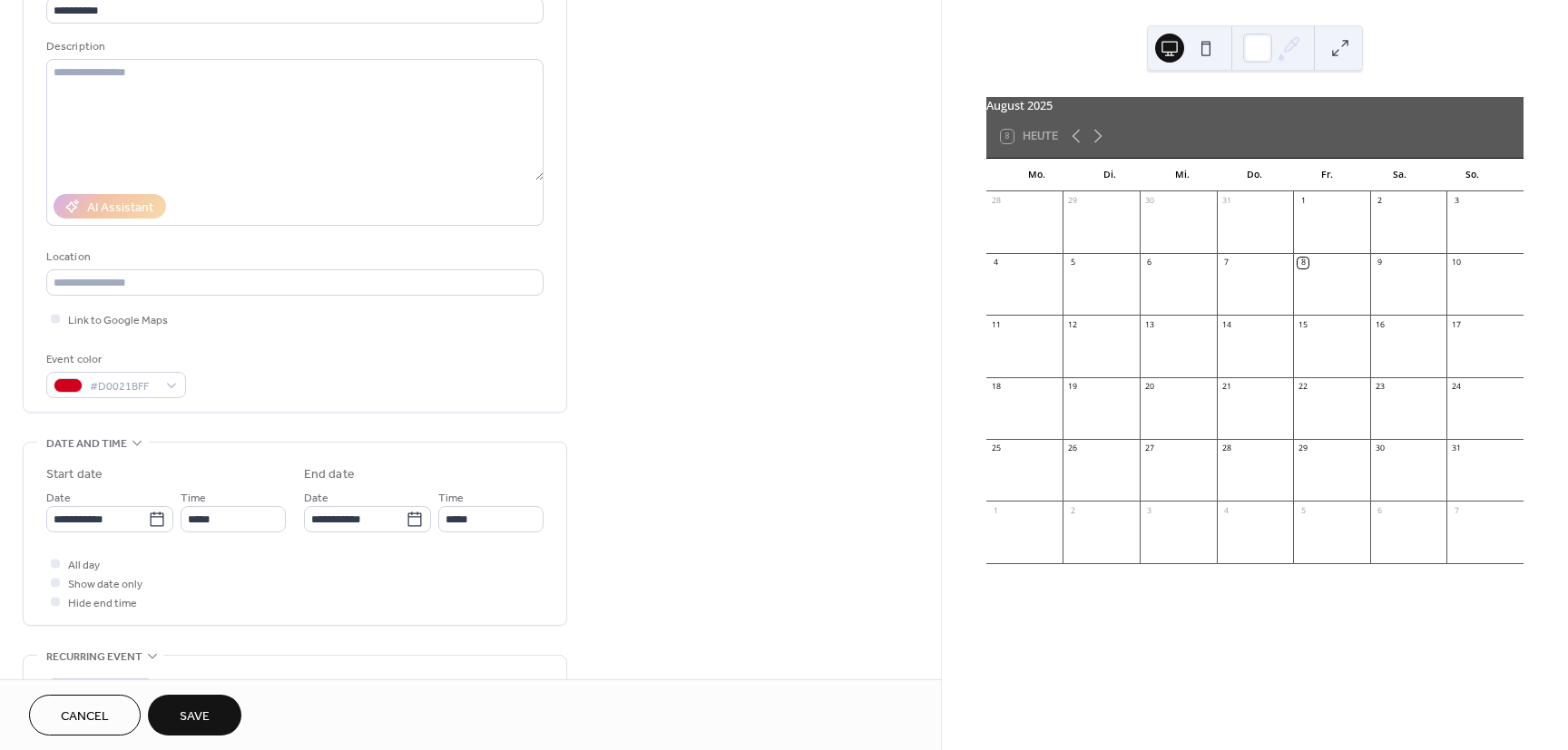 scroll, scrollTop: 163, scrollLeft: 0, axis: vertical 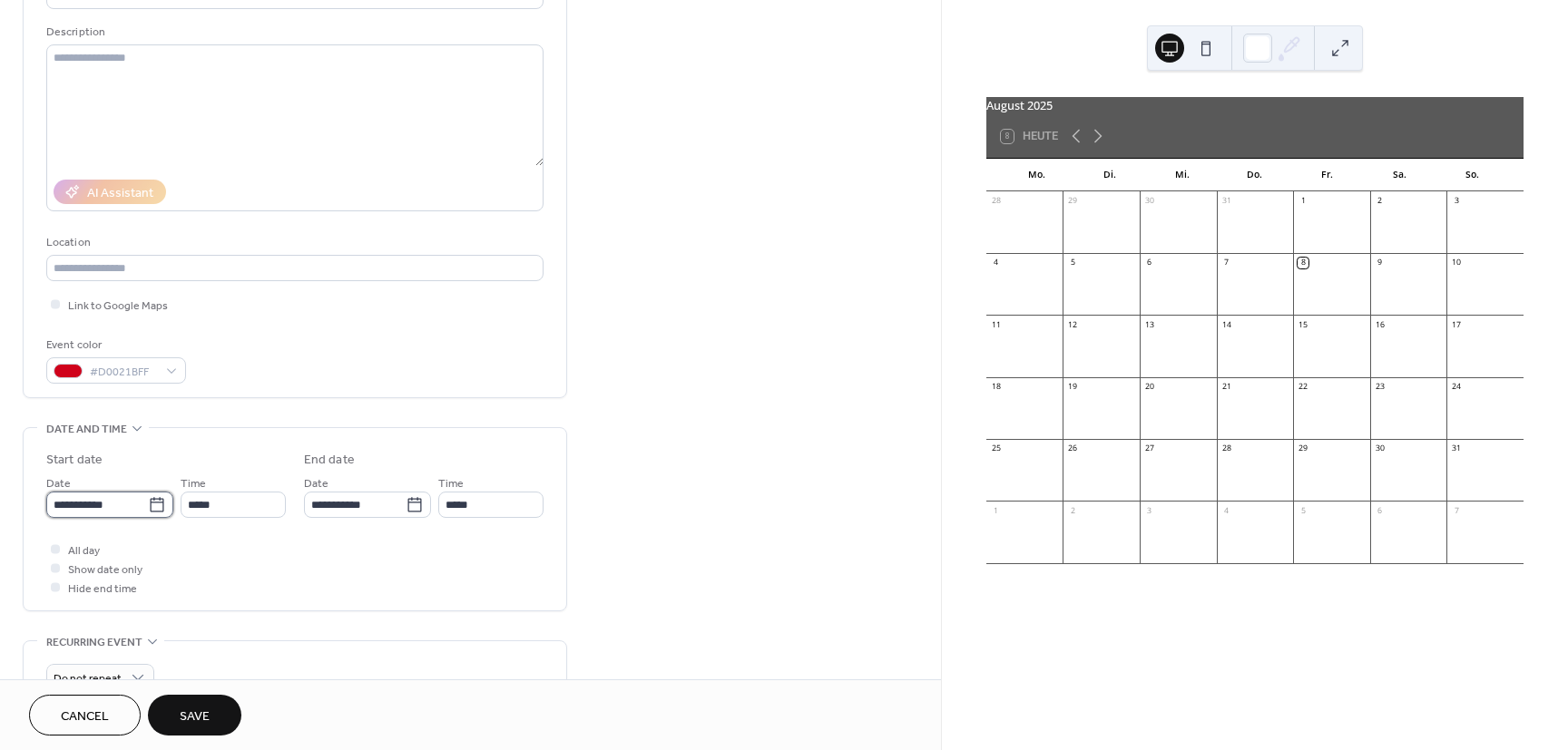 click on "**********" at bounding box center (97, 504) 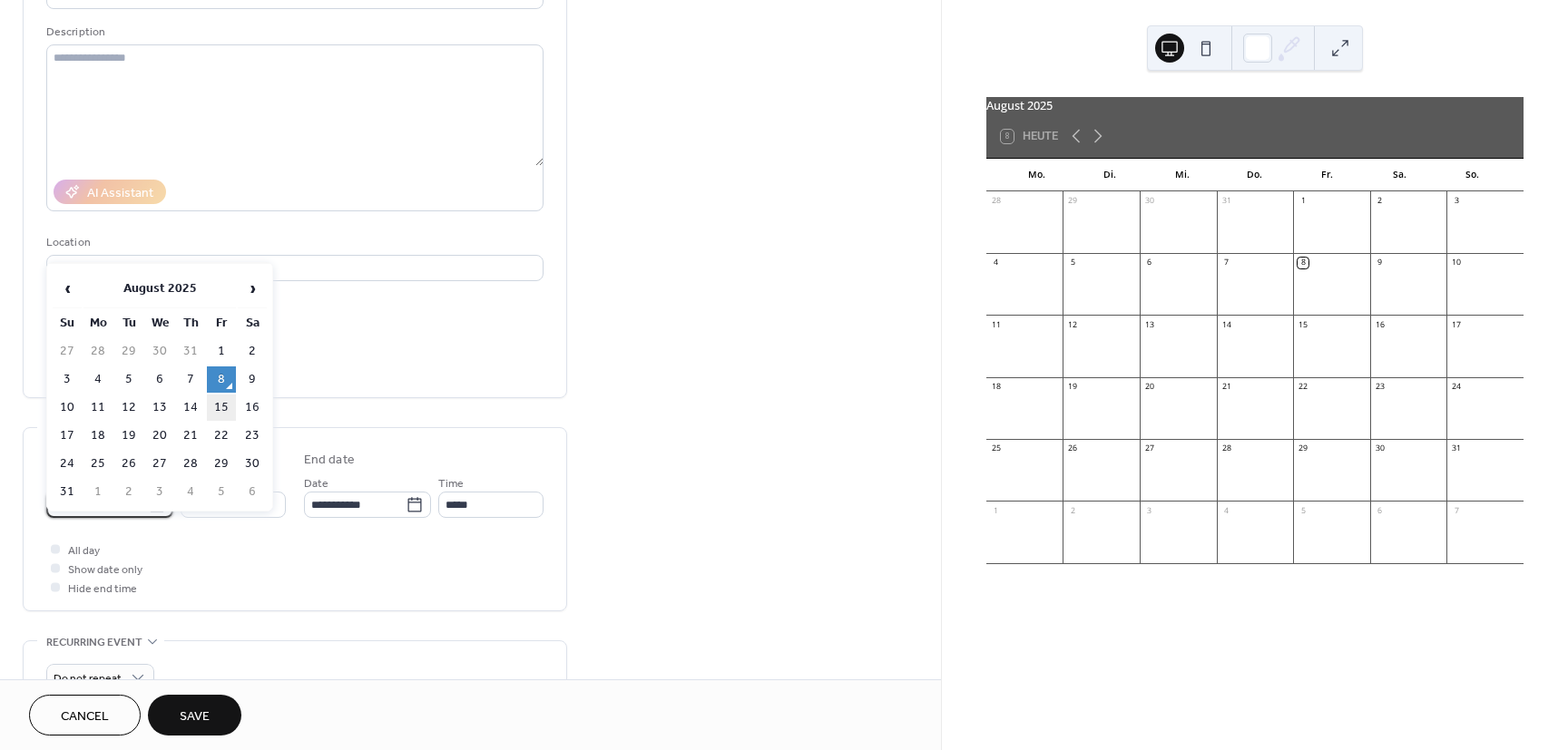 click on "15" at bounding box center [221, 407] 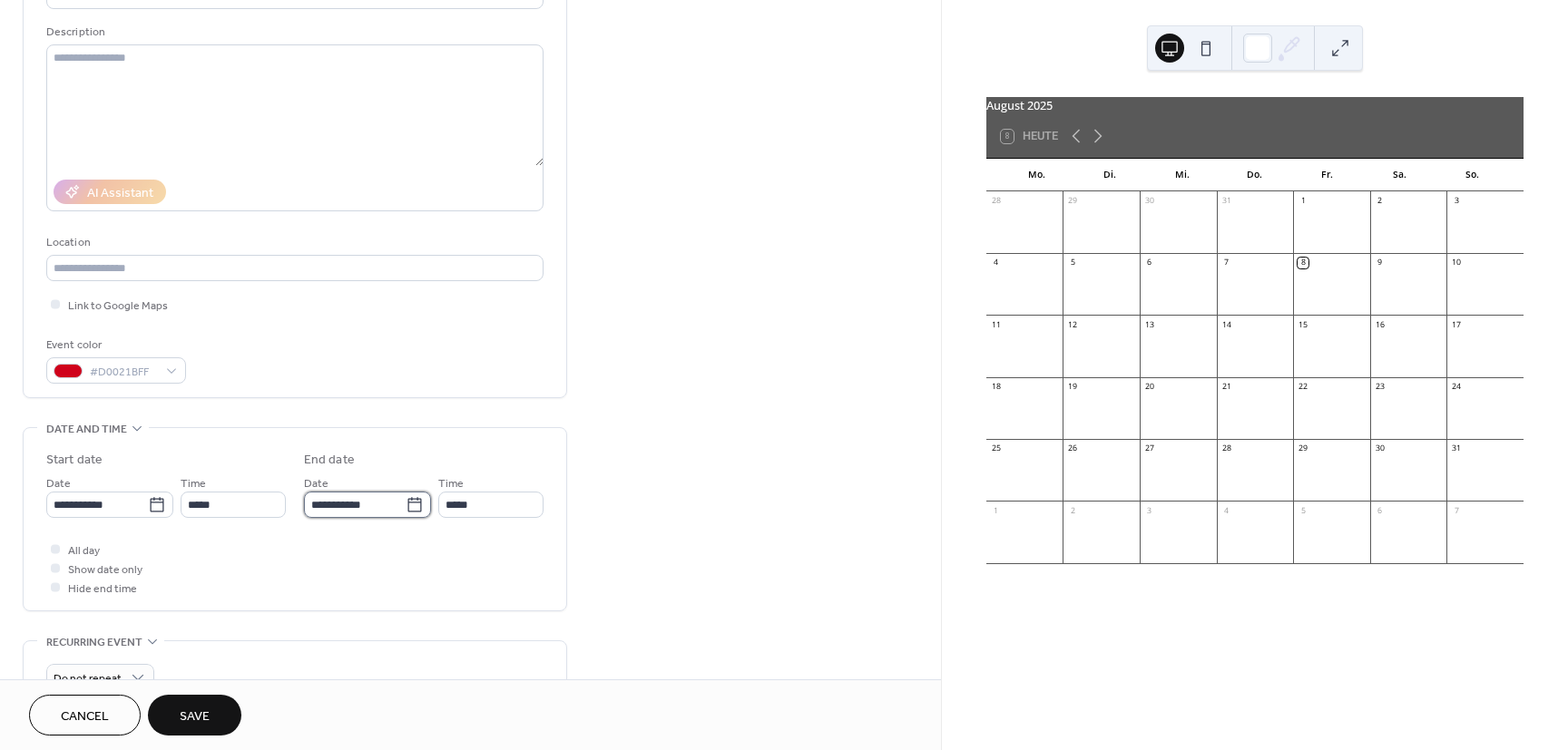 click on "**********" at bounding box center (355, 504) 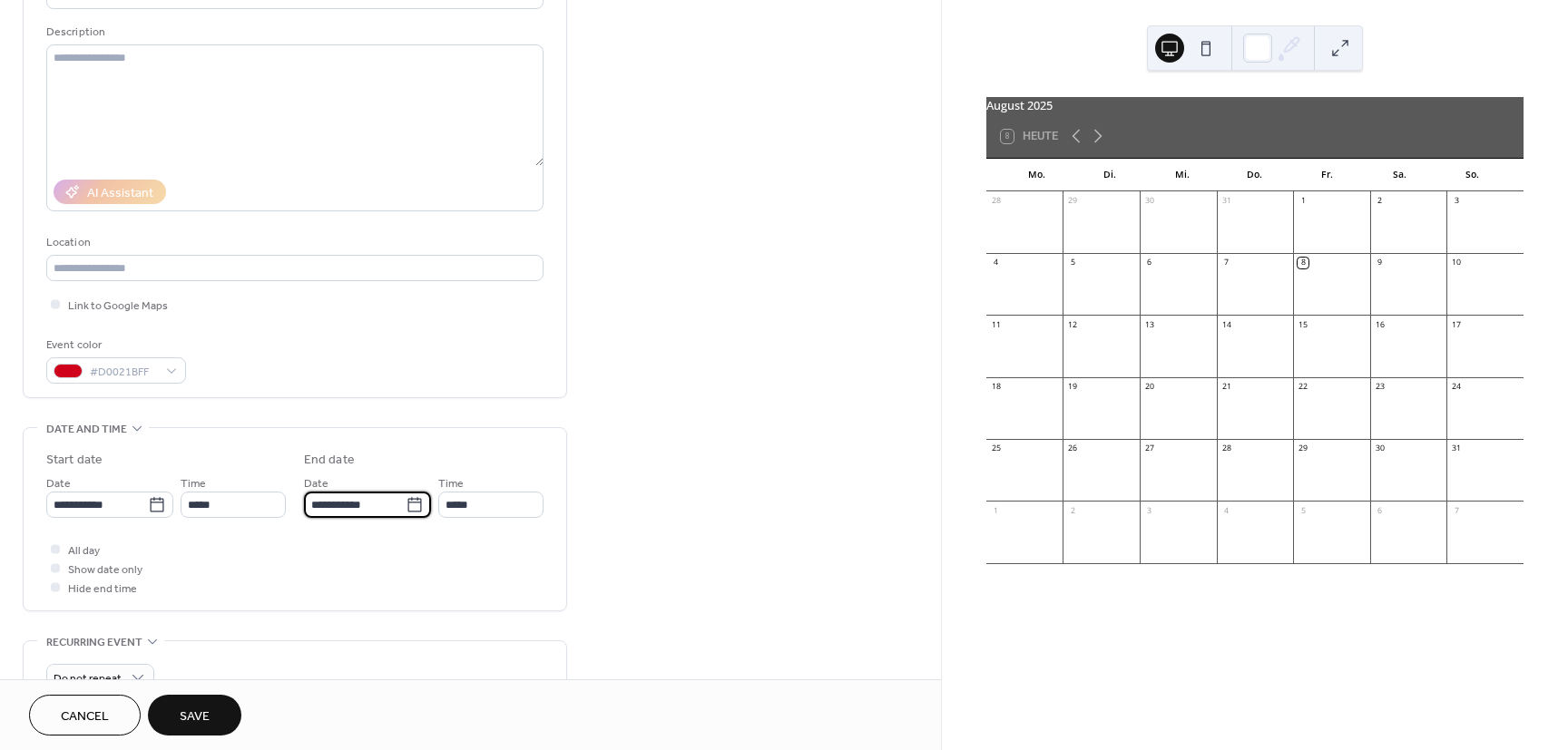 click on "**********" at bounding box center [355, 504] 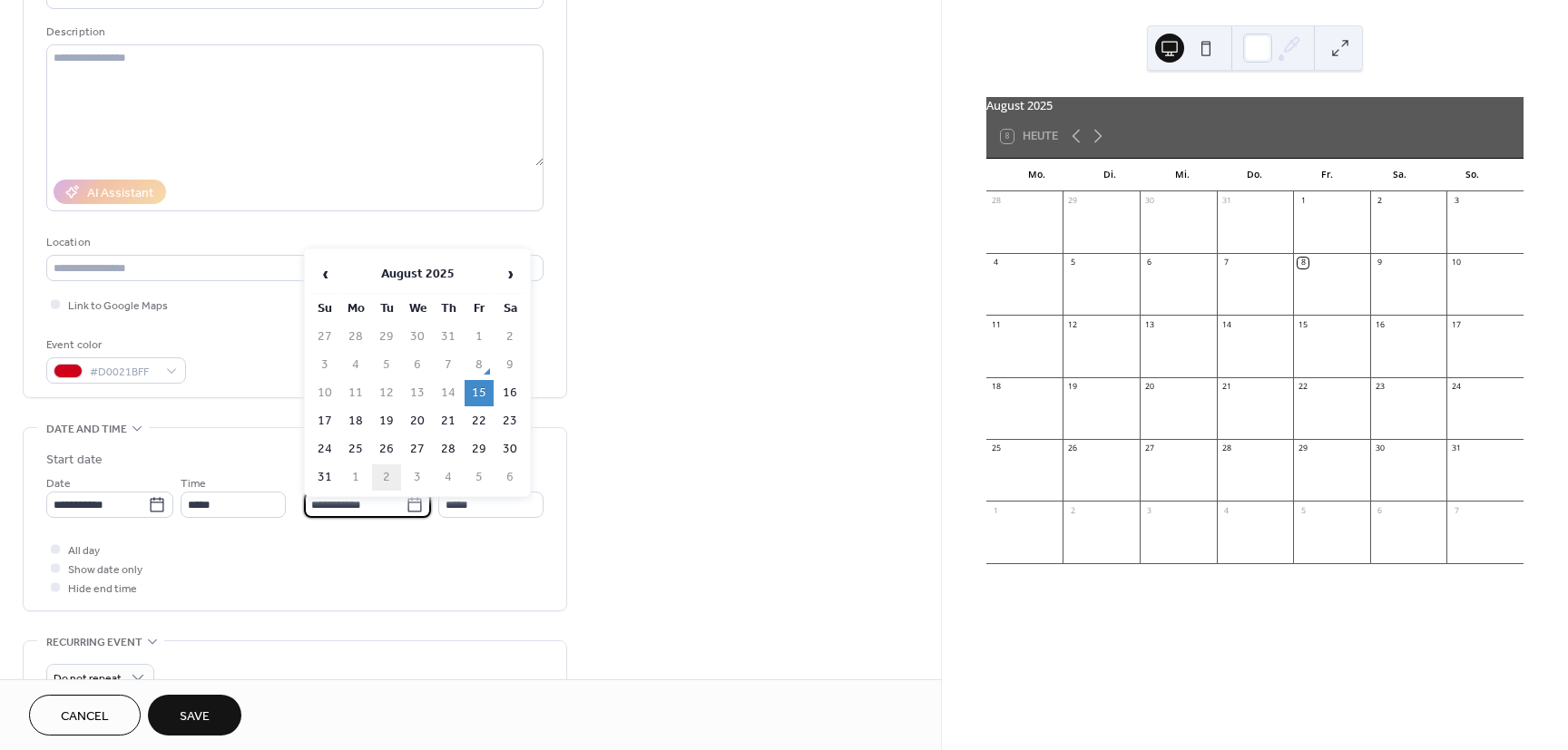 click on "2" at bounding box center [387, 477] 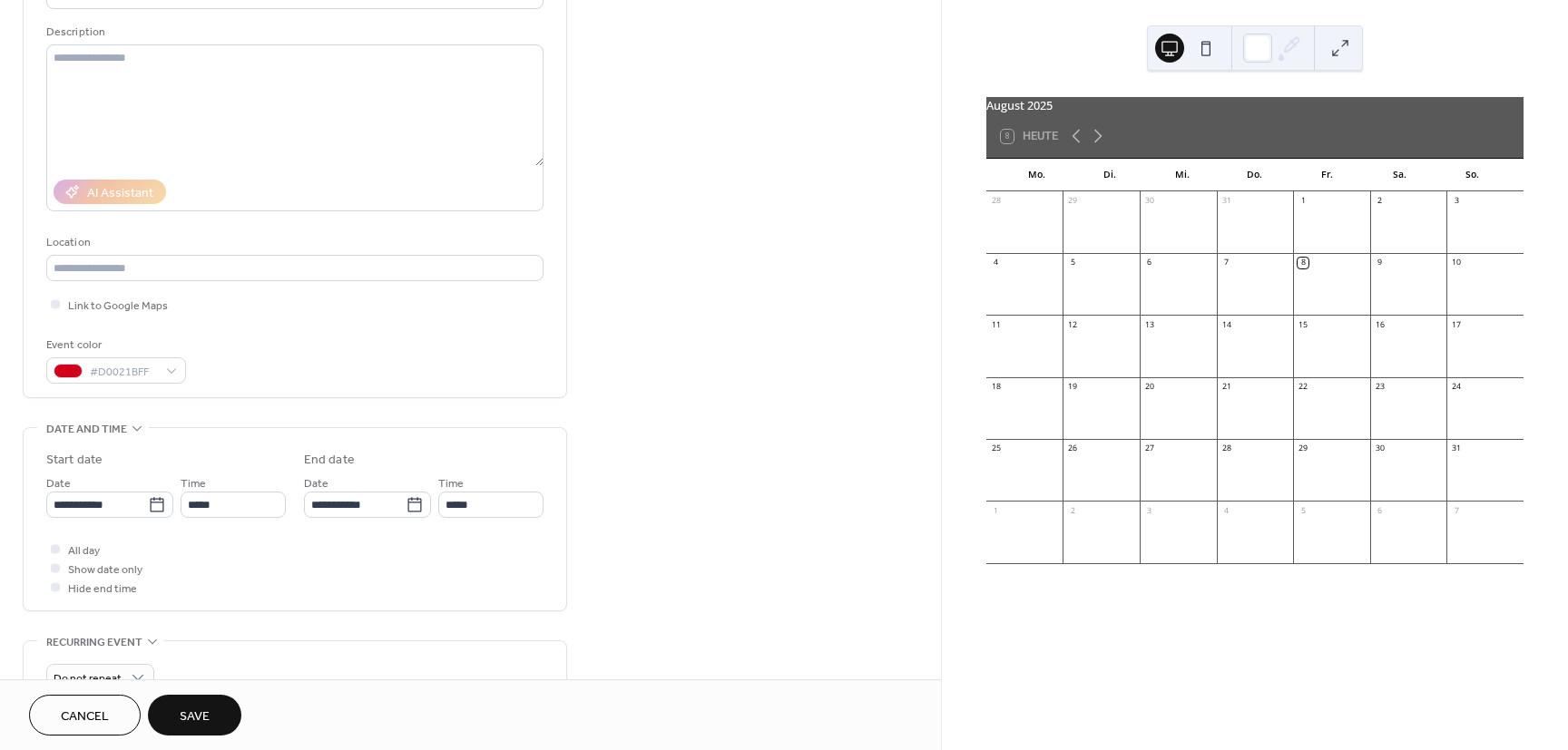 type on "**********" 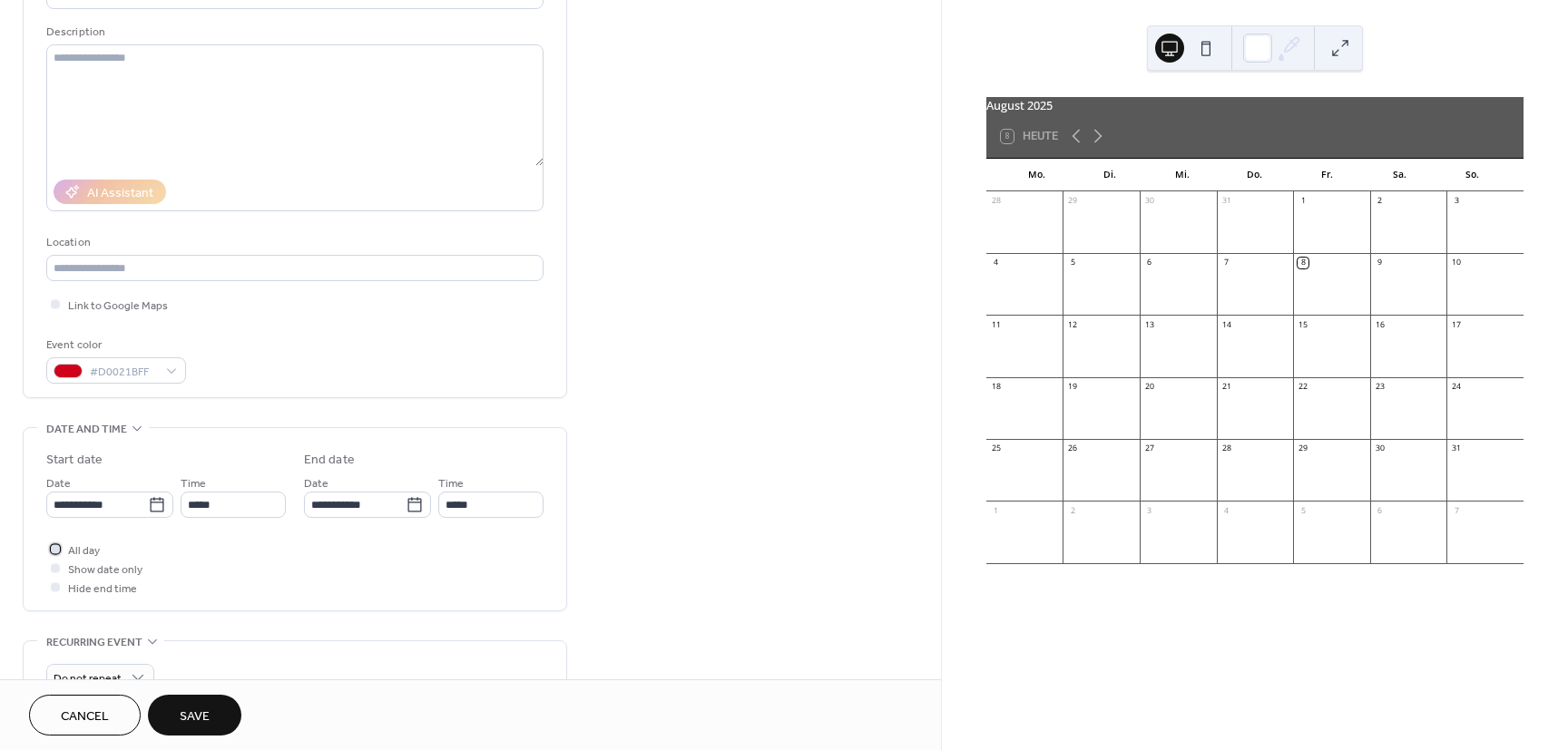 click on "All day" at bounding box center (83, 550) 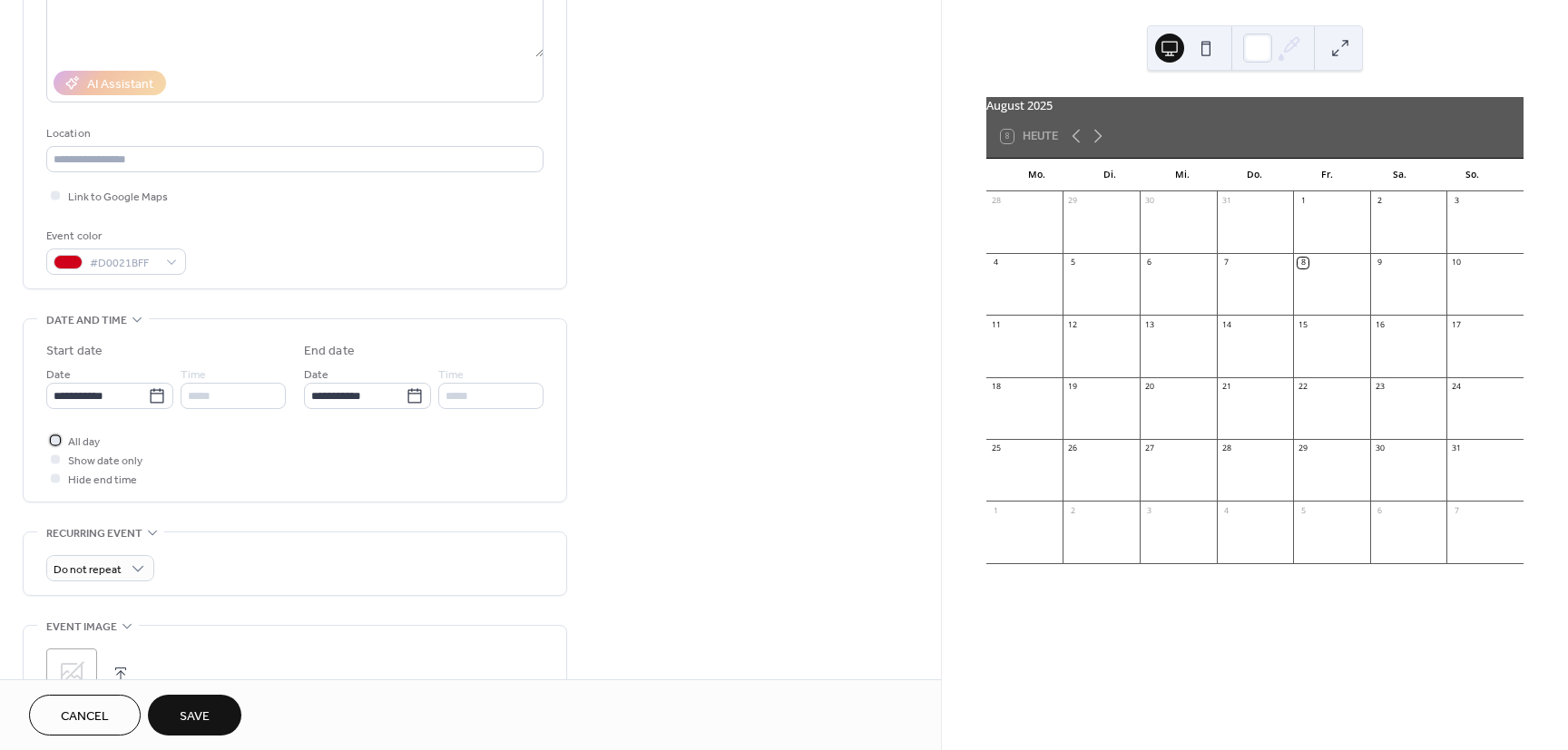 scroll, scrollTop: 435, scrollLeft: 0, axis: vertical 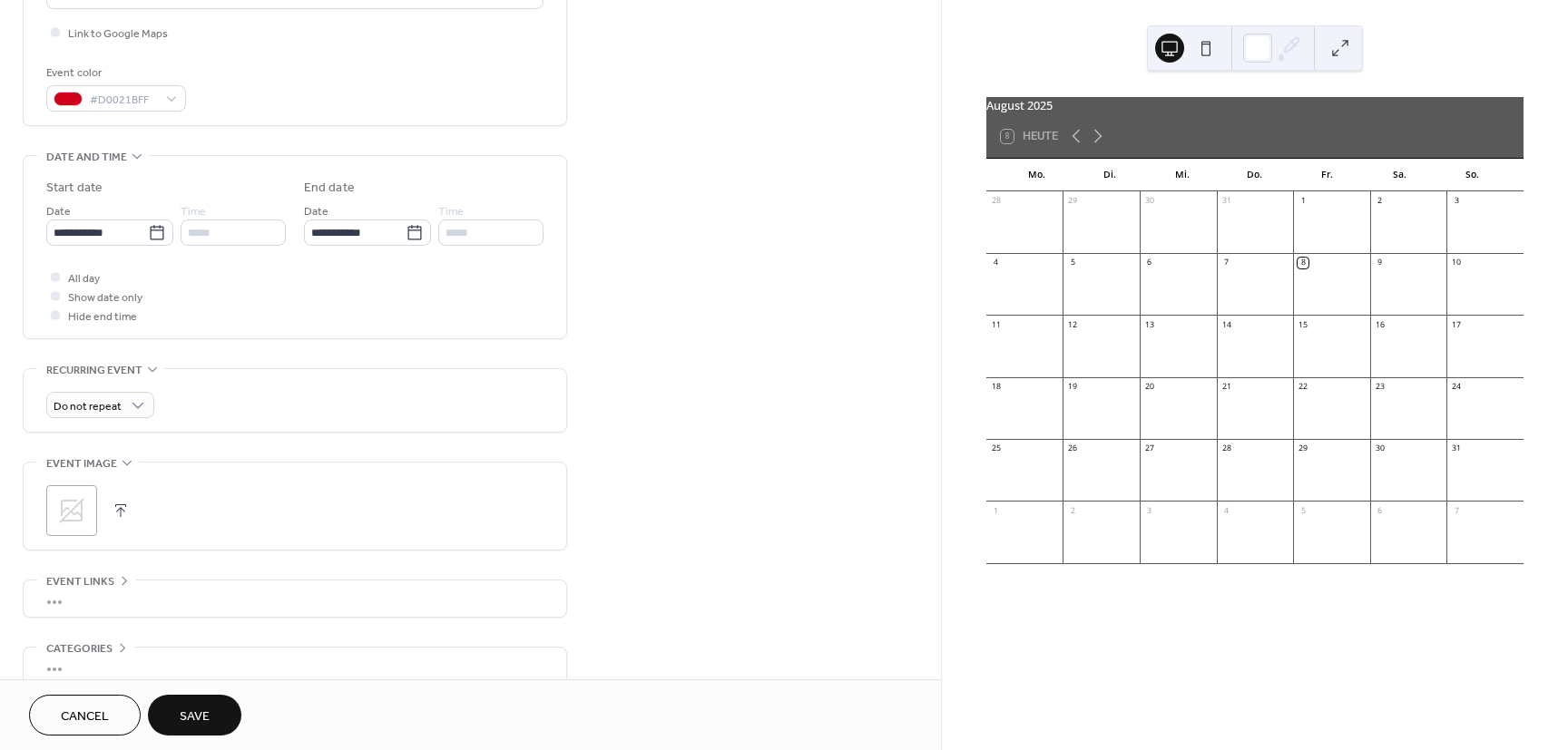 click on "Save" at bounding box center (194, 715) 